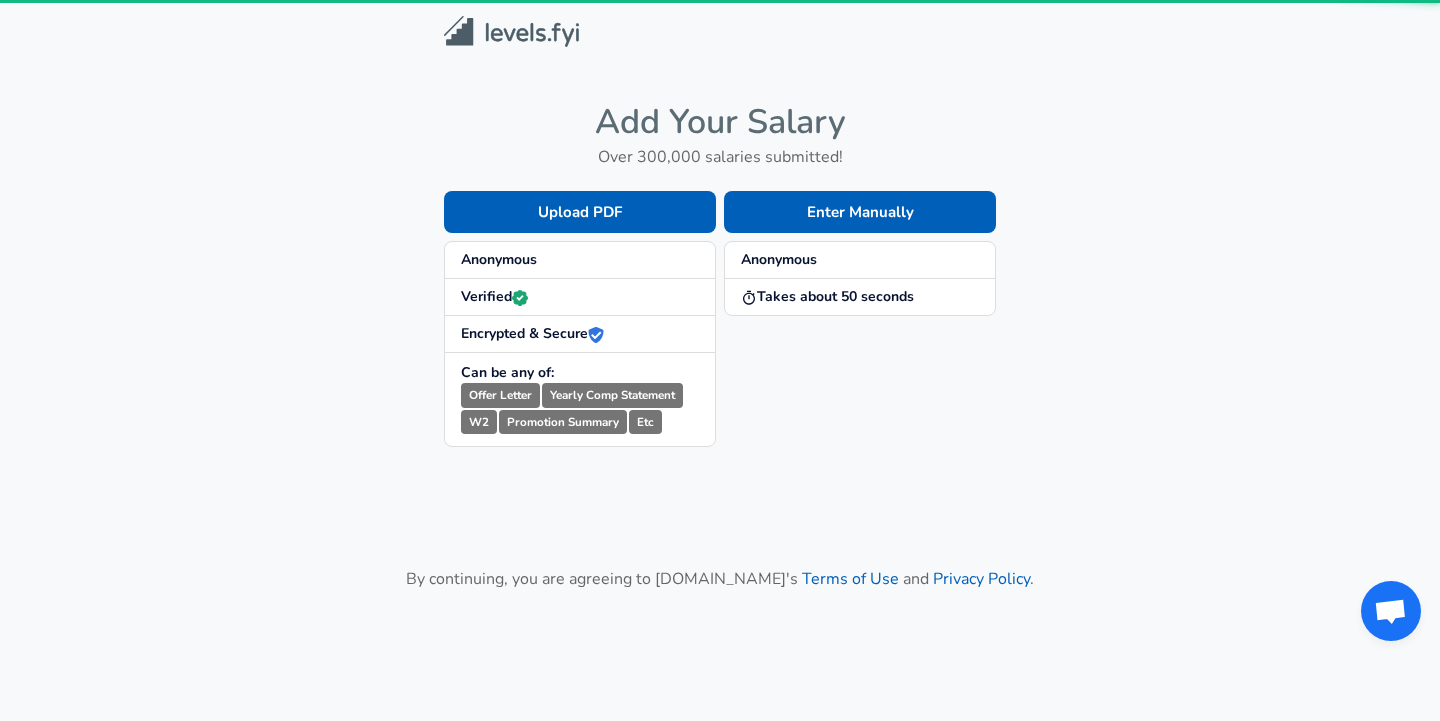 scroll, scrollTop: 0, scrollLeft: 0, axis: both 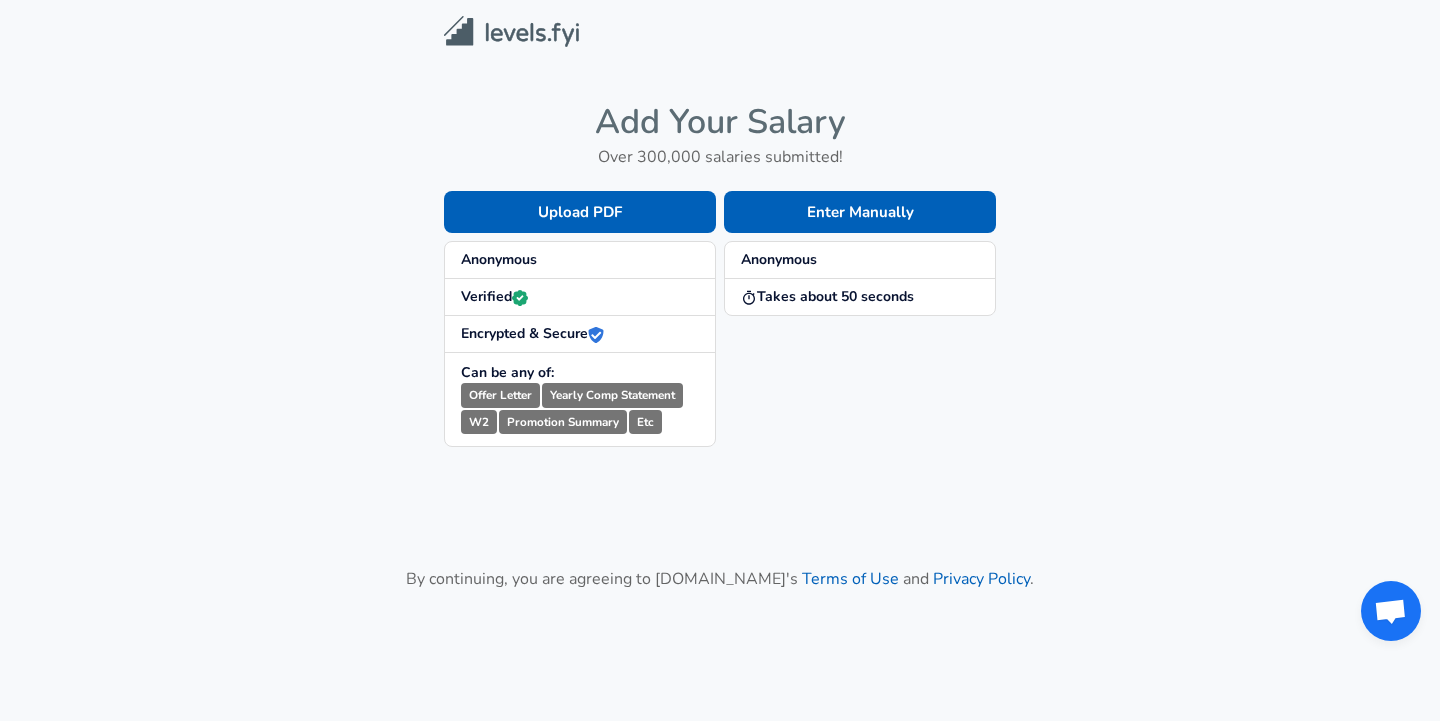 click on "Yearly Comp Statement" at bounding box center [612, 395] 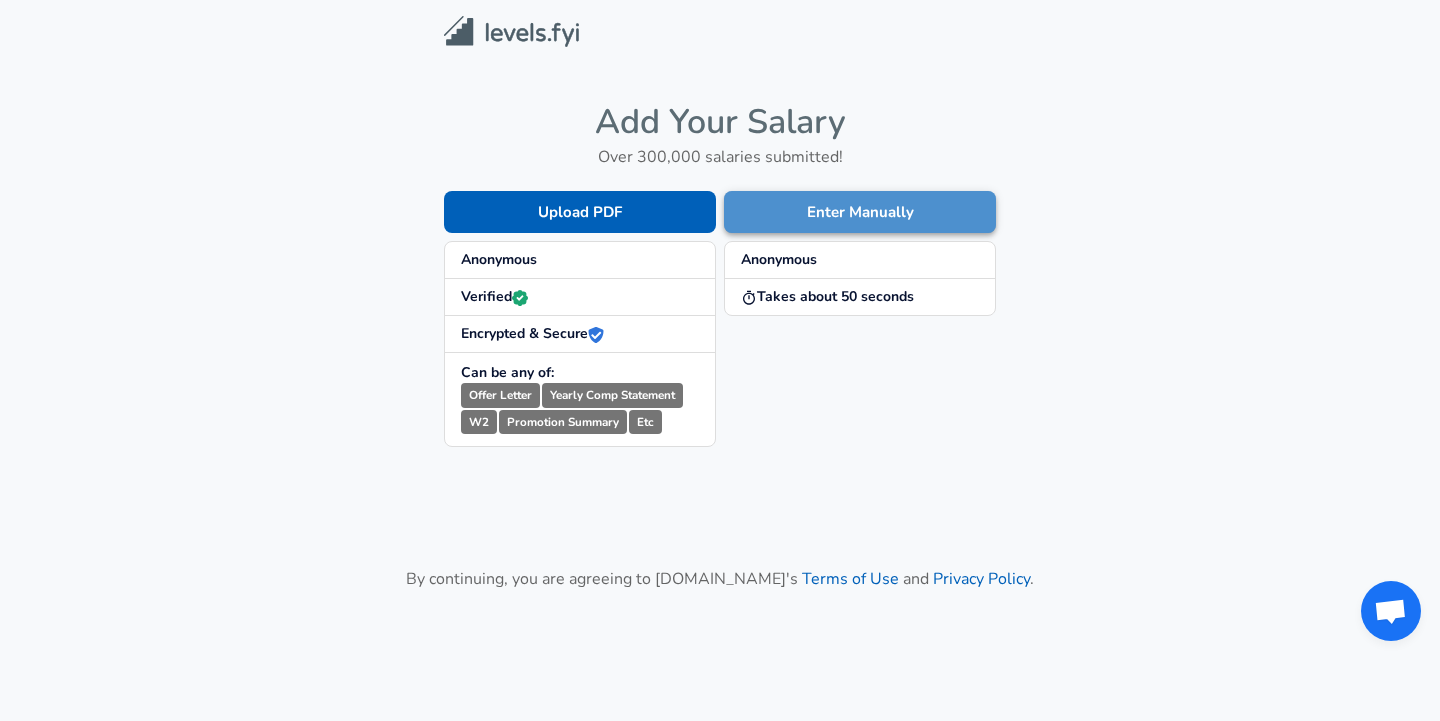 click on "Enter Manually" at bounding box center [860, 212] 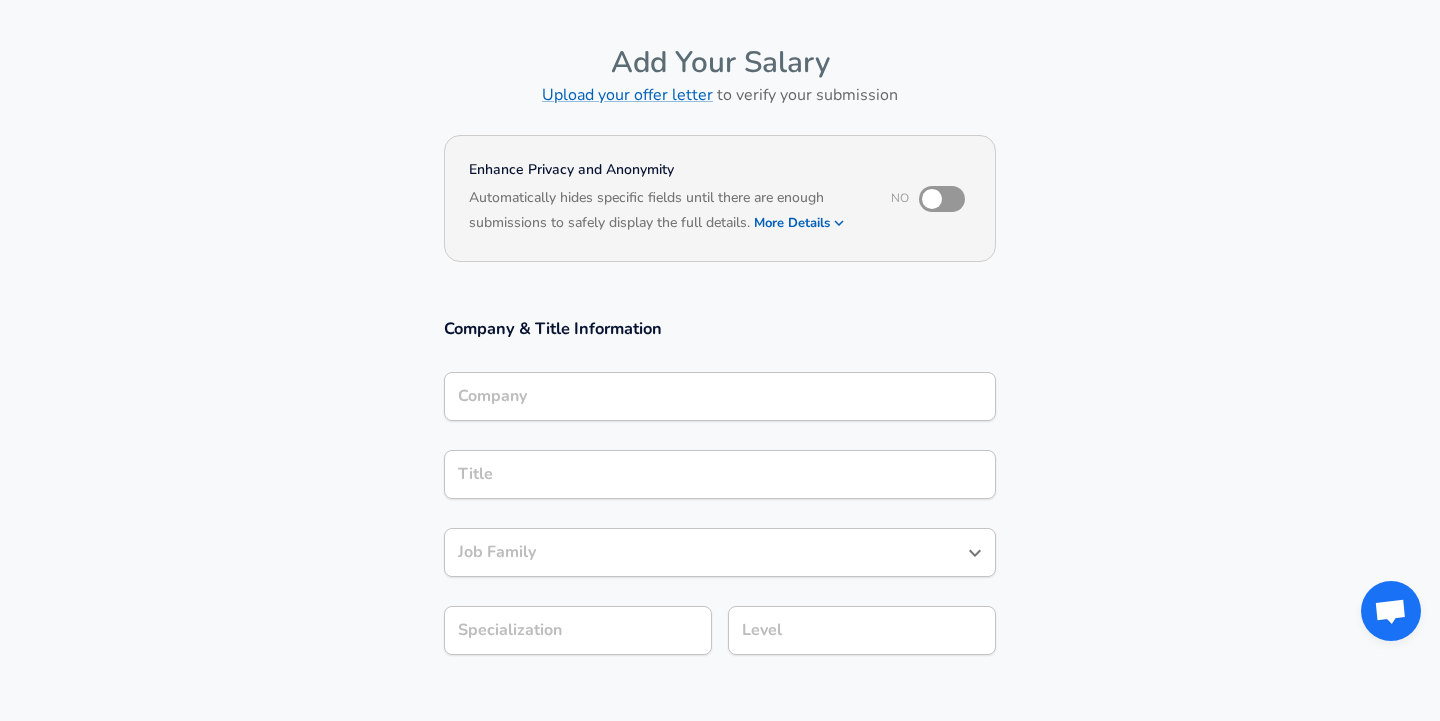 click on "Company" at bounding box center (720, 396) 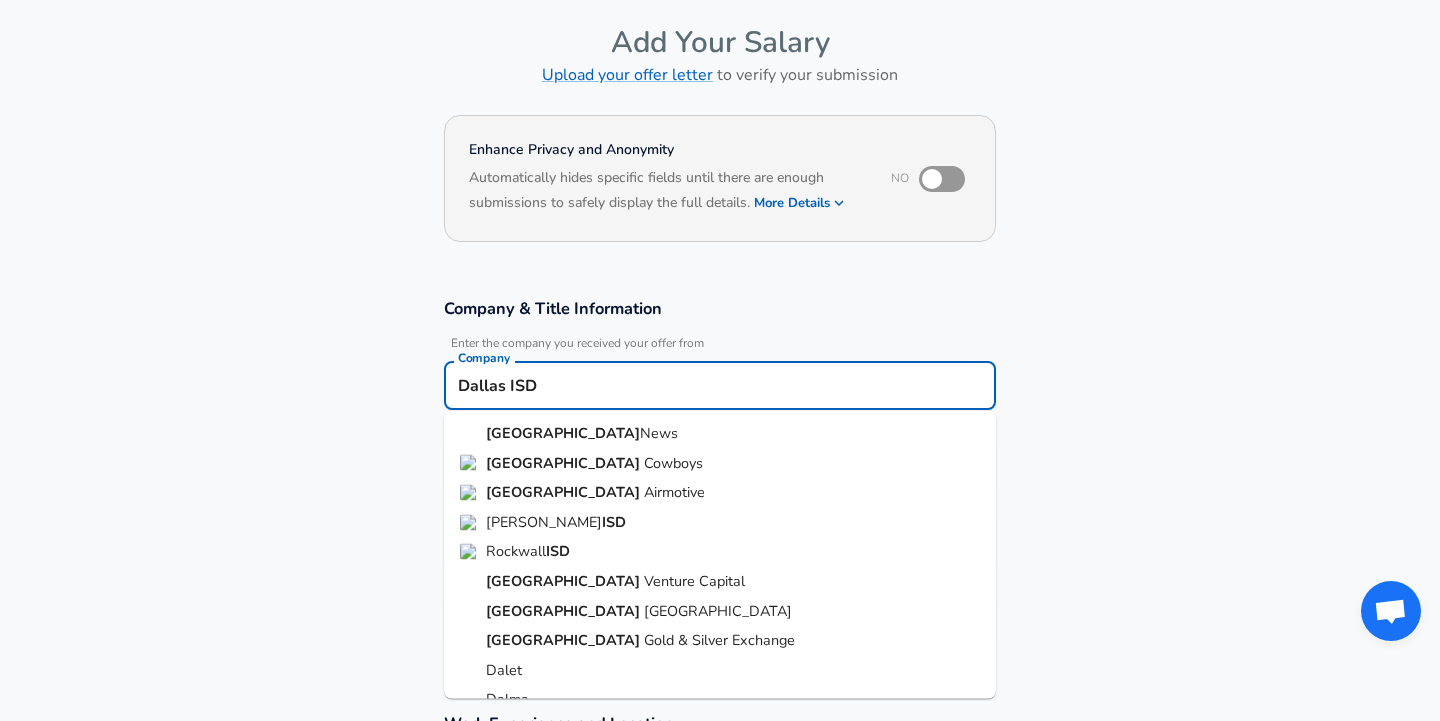 scroll, scrollTop: 53, scrollLeft: 0, axis: vertical 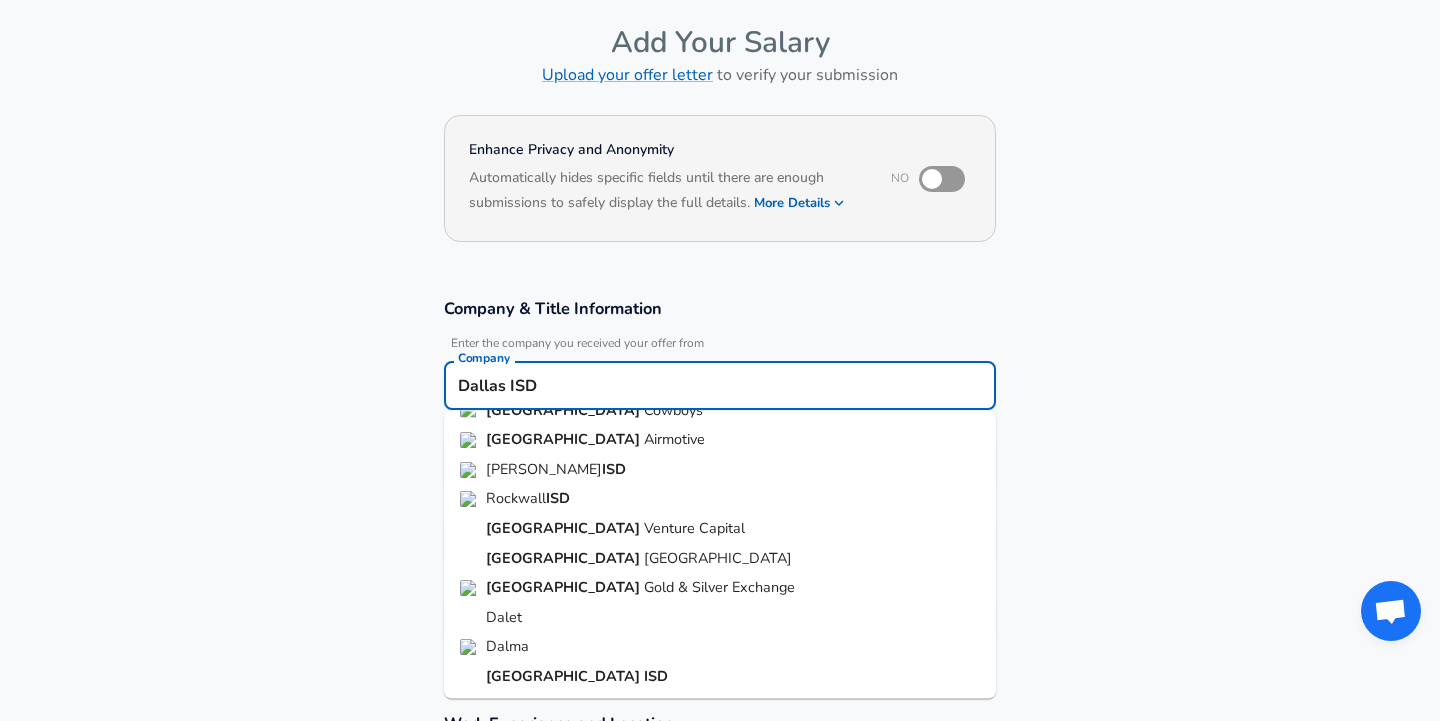 click on "Dallas     ISD" at bounding box center (720, 677) 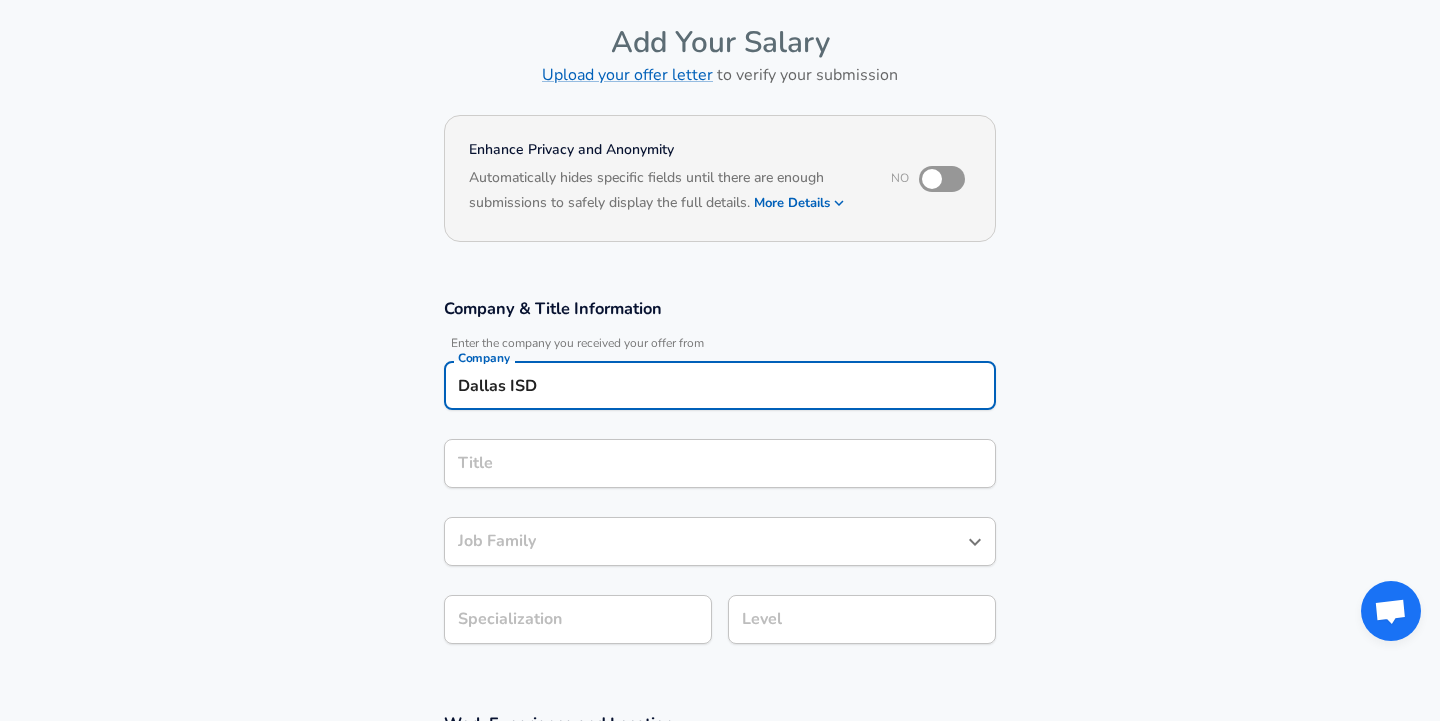 click on "Title" at bounding box center [720, 463] 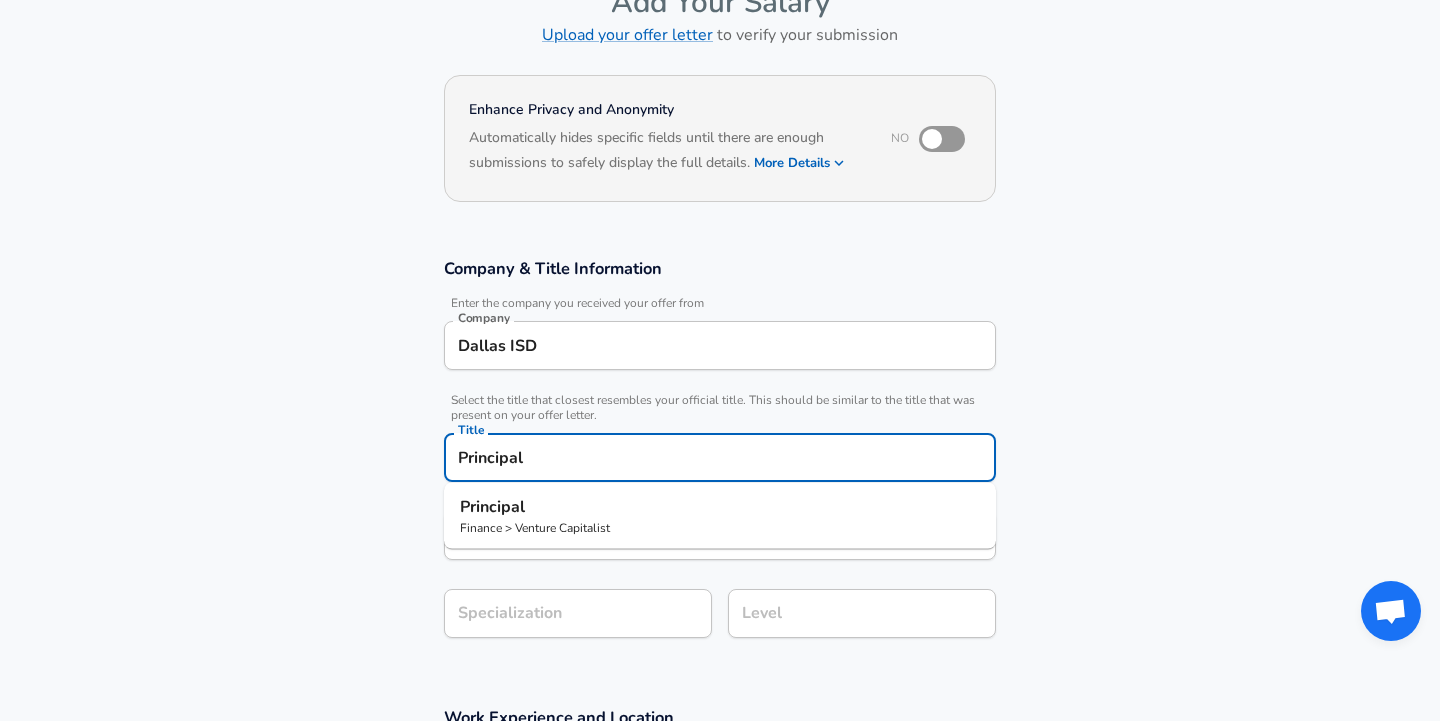 type on "Principal" 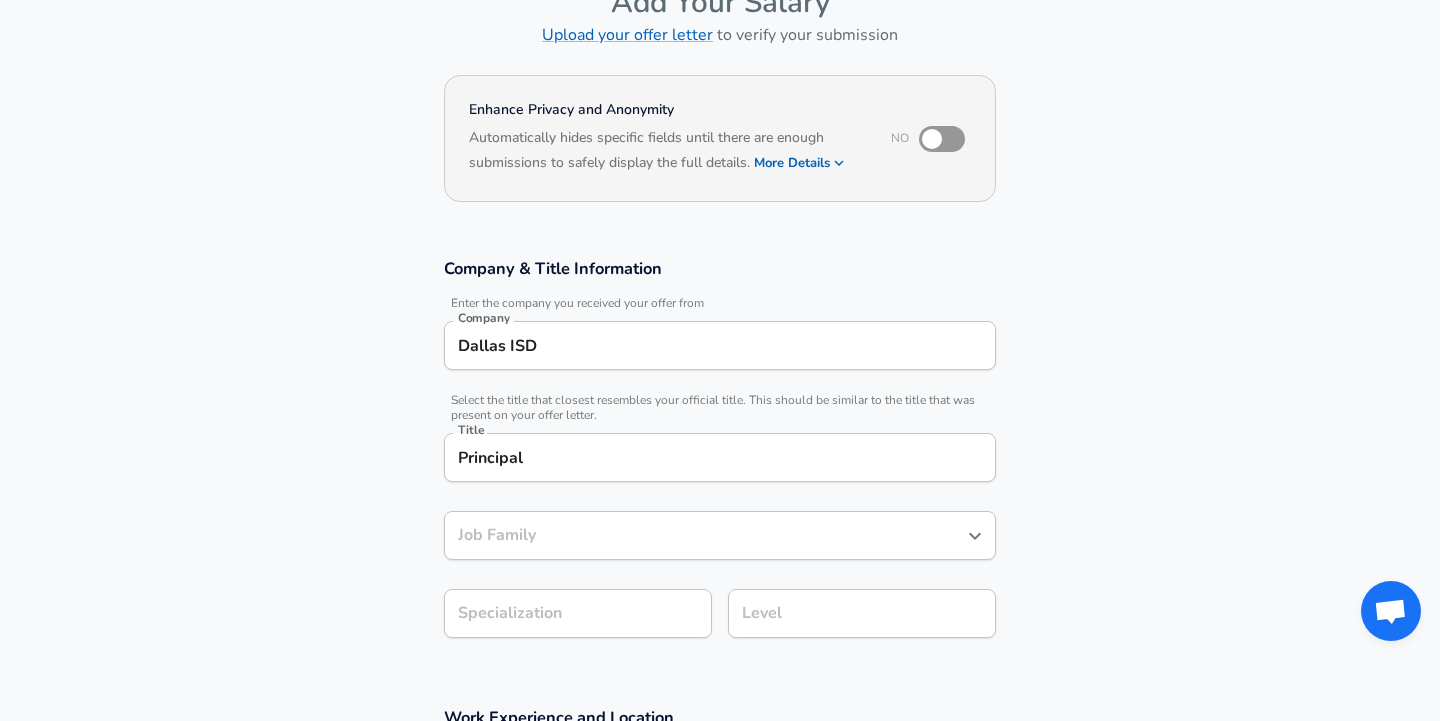 click on "Company & Title Information   Enter the company you received your offer from Company Dallas ISD Company   Select the title that closest resembles your official title. This should be similar to the title that was present on your offer letter. Title Principal Title Job Family Job Family Specialization Specialization Level Level" at bounding box center [720, 458] 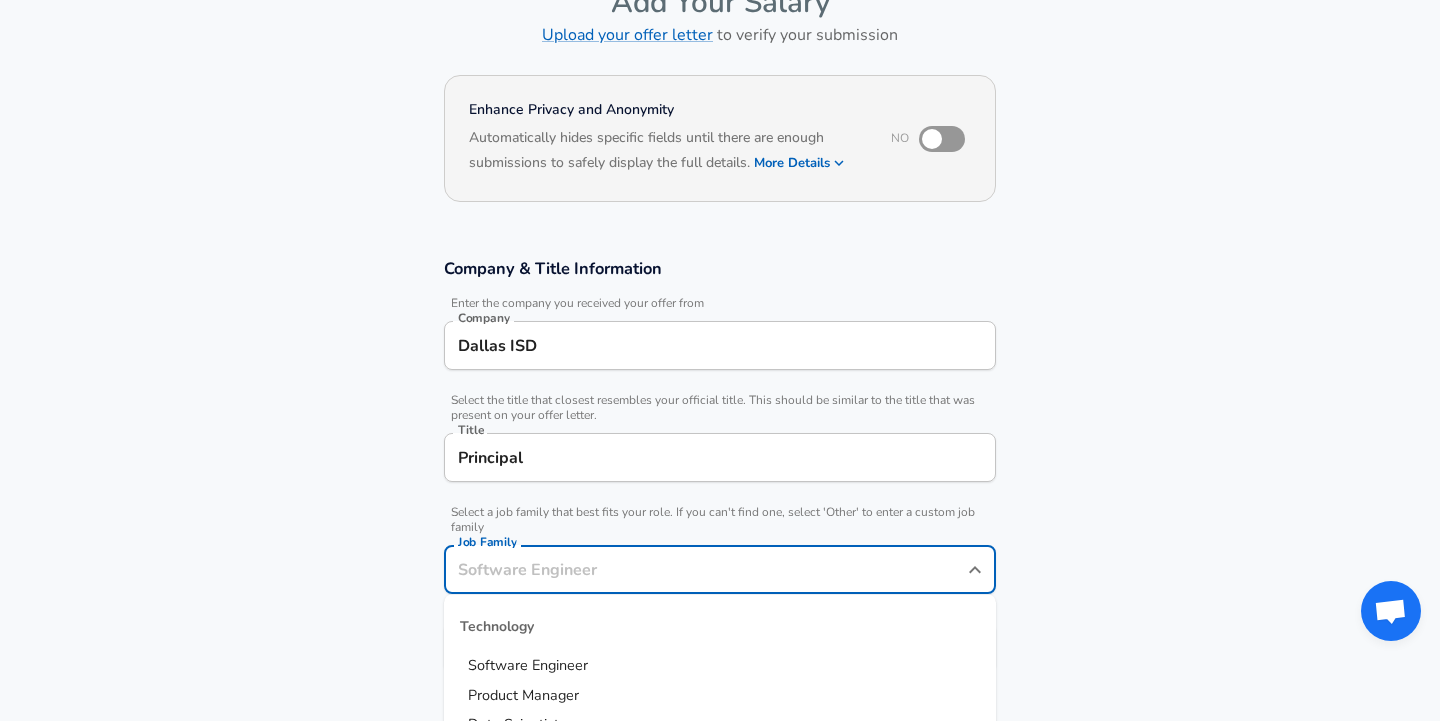 scroll, scrollTop: 162, scrollLeft: 0, axis: vertical 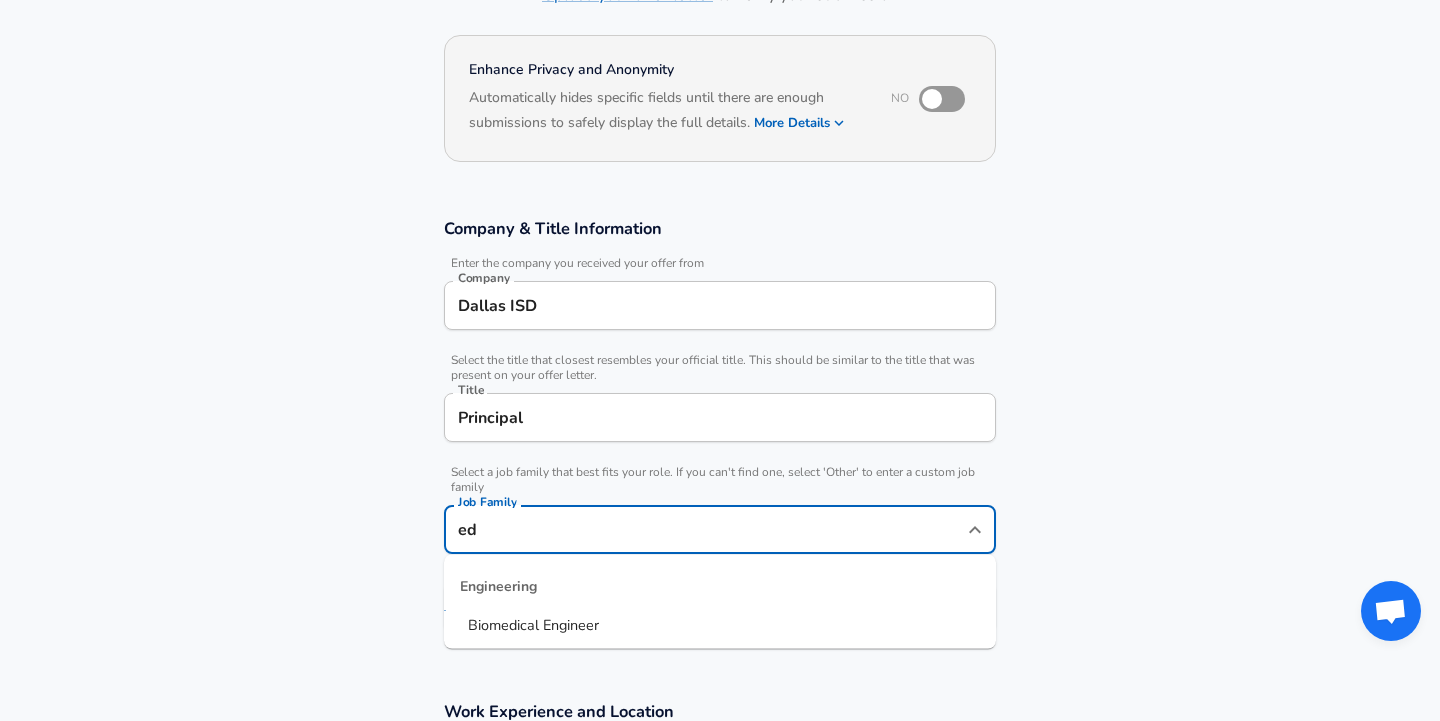 type on "e" 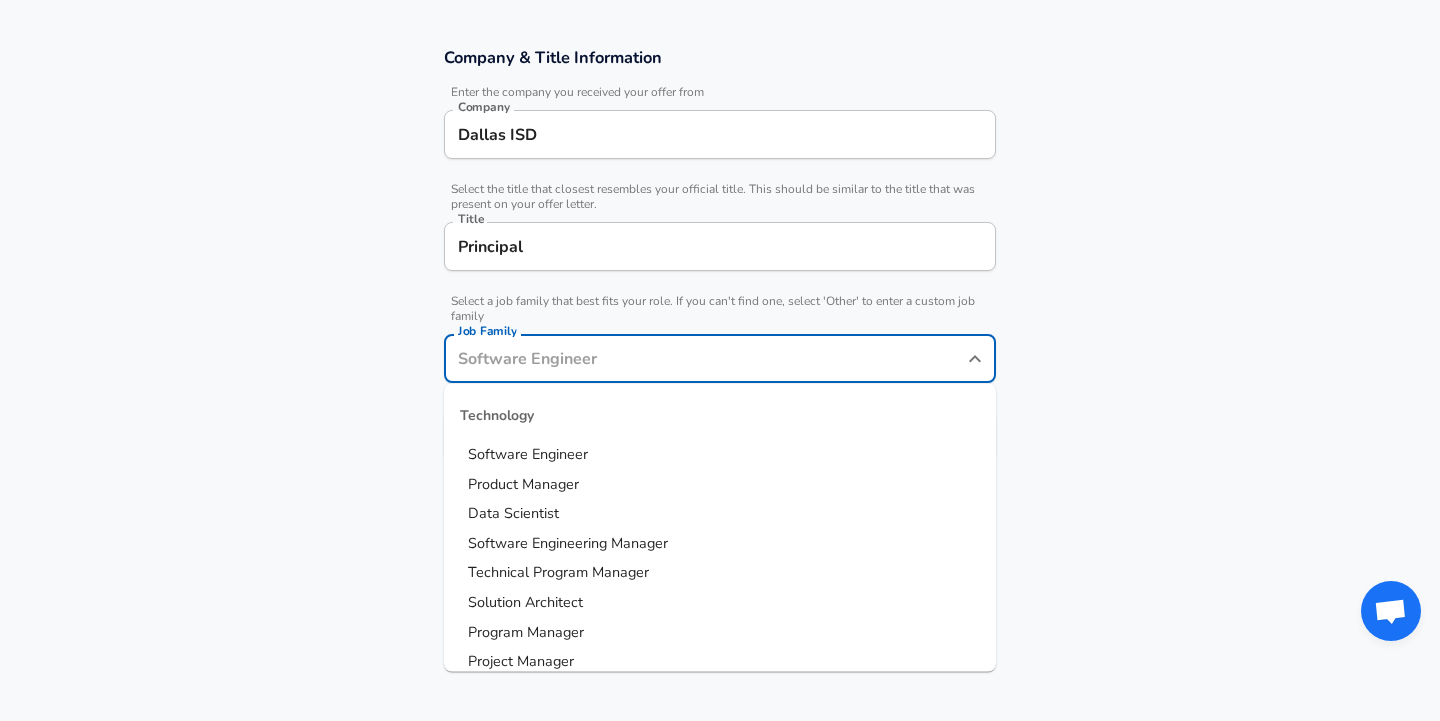 scroll, scrollTop: 334, scrollLeft: 0, axis: vertical 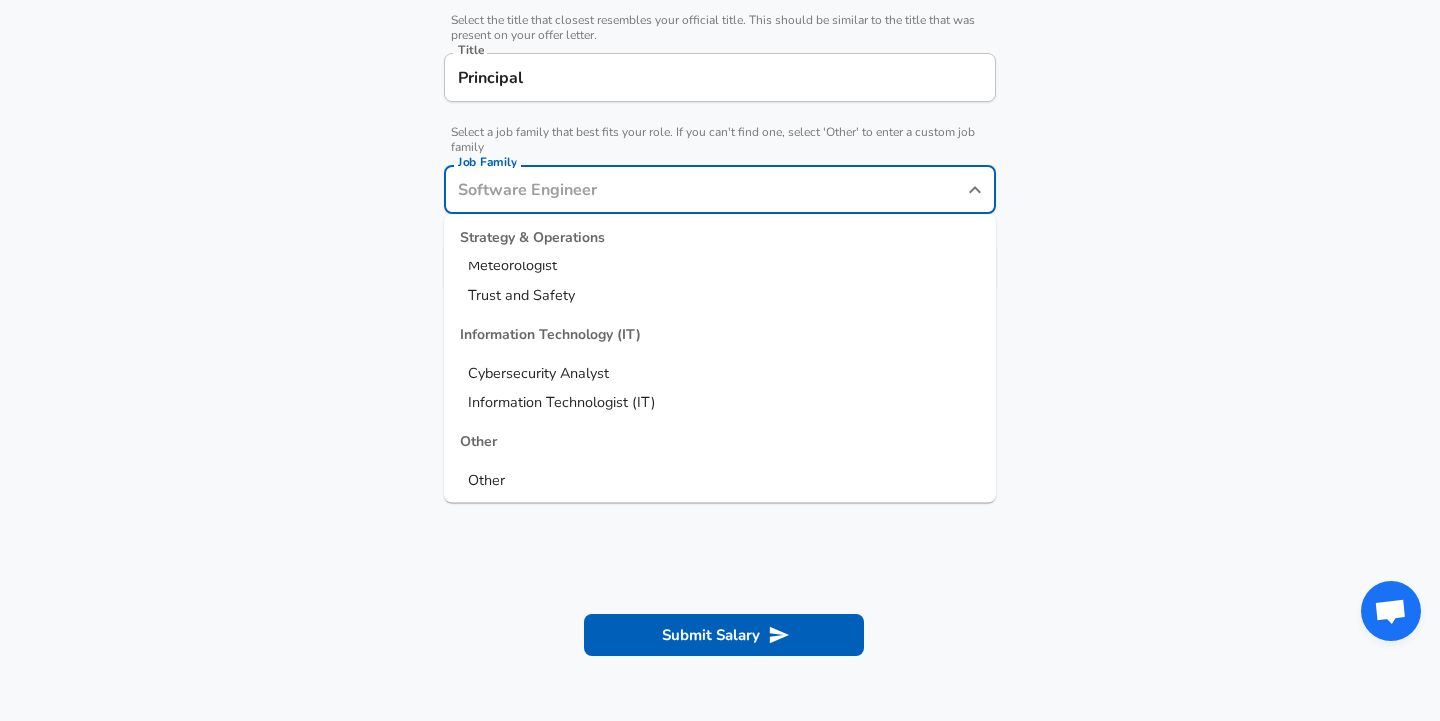 click on "Other" at bounding box center (720, 481) 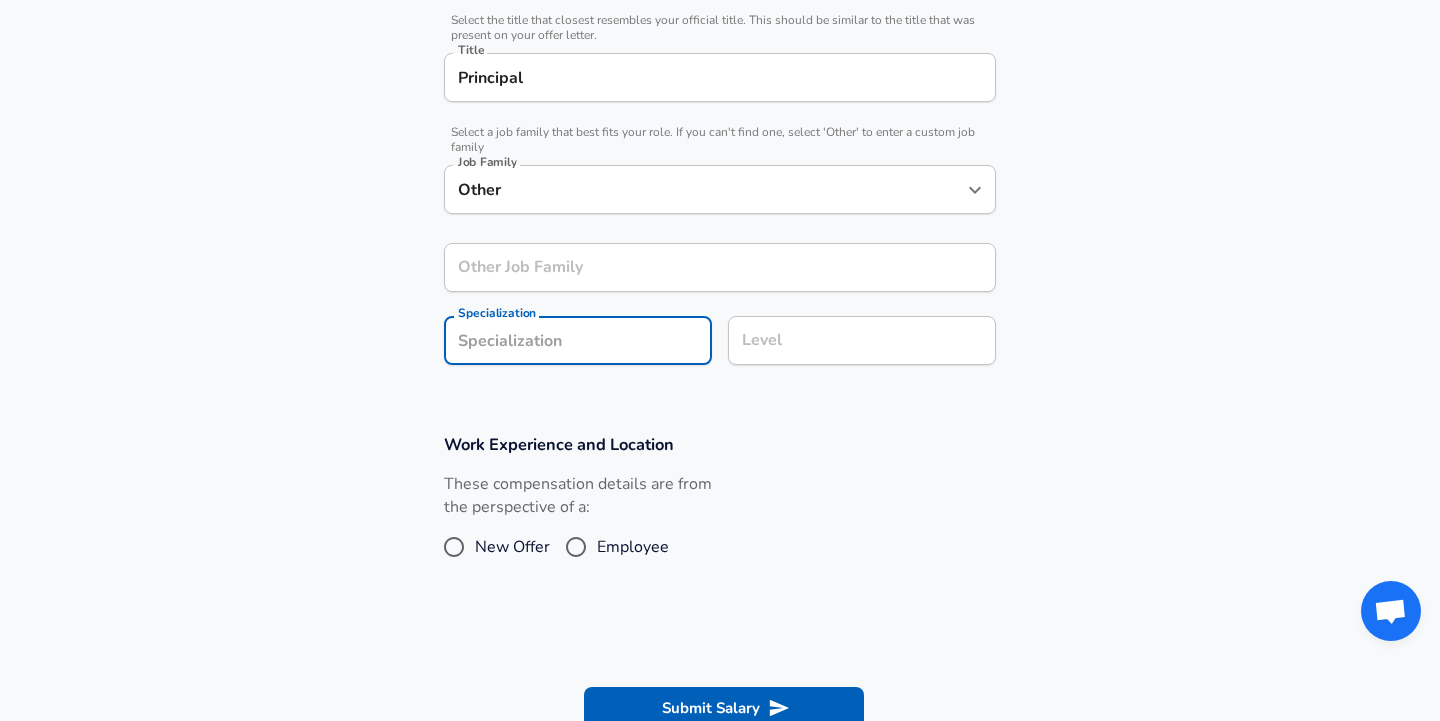 click on "Company & Title Information   Enter the company you received your offer from Company Dallas ISD Company   Select the title that closest resembles your official title. This should be similar to the title that was present on your offer letter. Title Principal Title   Select a job family that best fits your role. If you can't find one, select 'Other' to enter a custom job family Job Family Other Job Family Other Job Family Other Job Family Specialization Specialization Level Level" at bounding box center (720, 132) 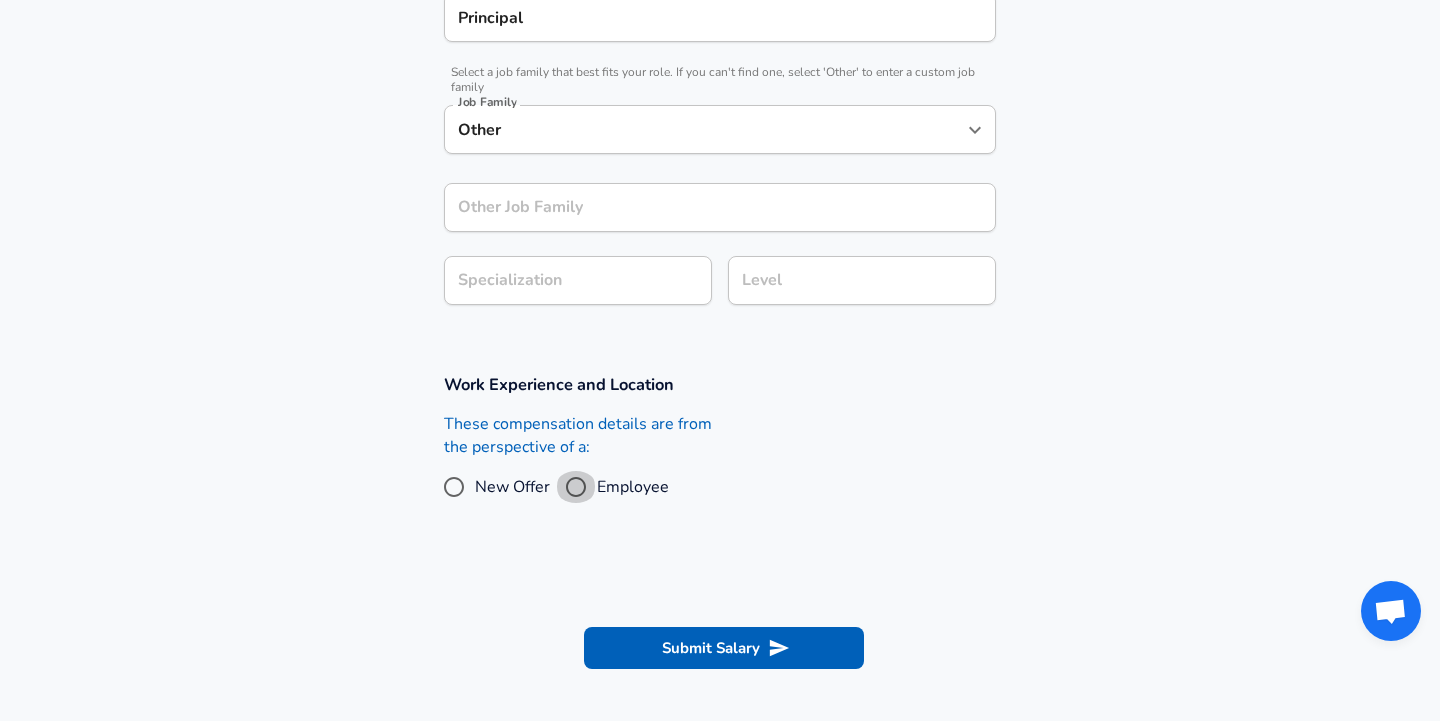 click on "Employee" at bounding box center [576, 487] 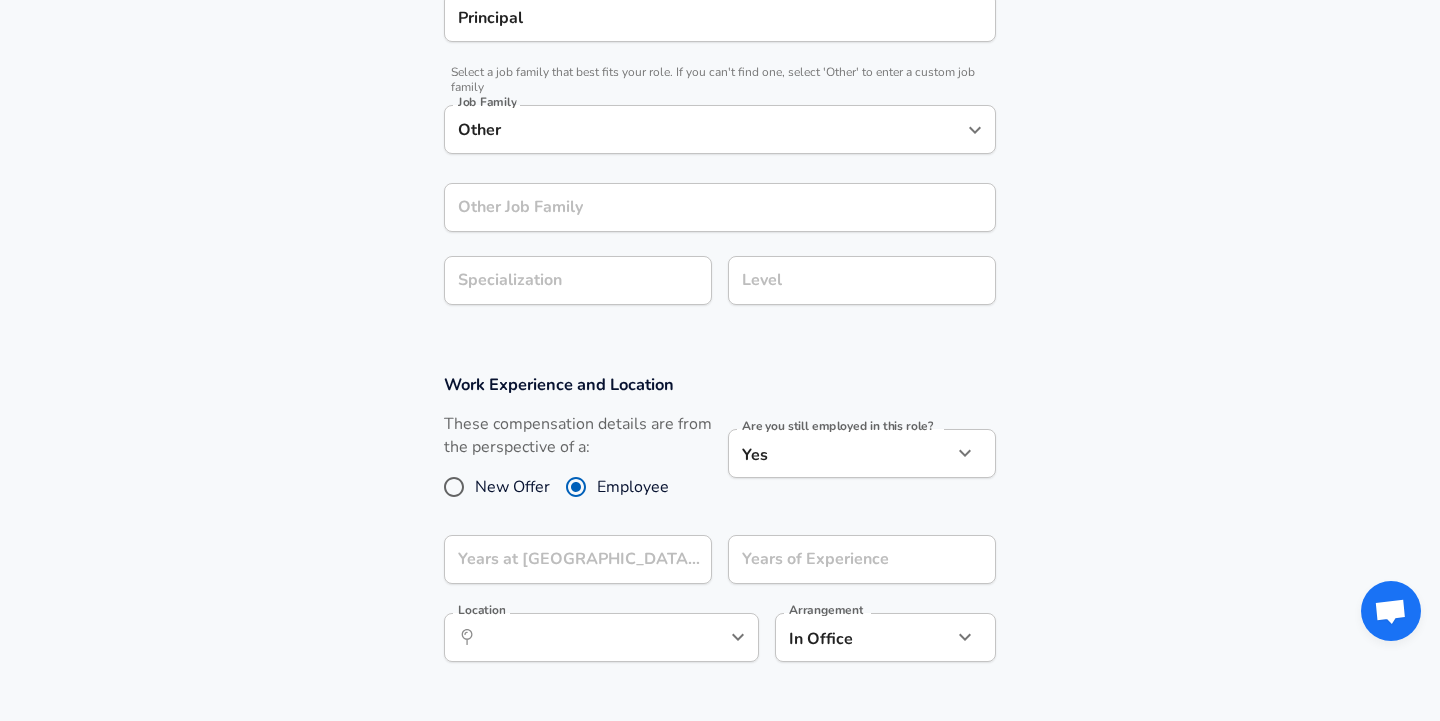 click on "New Offer" at bounding box center [512, 487] 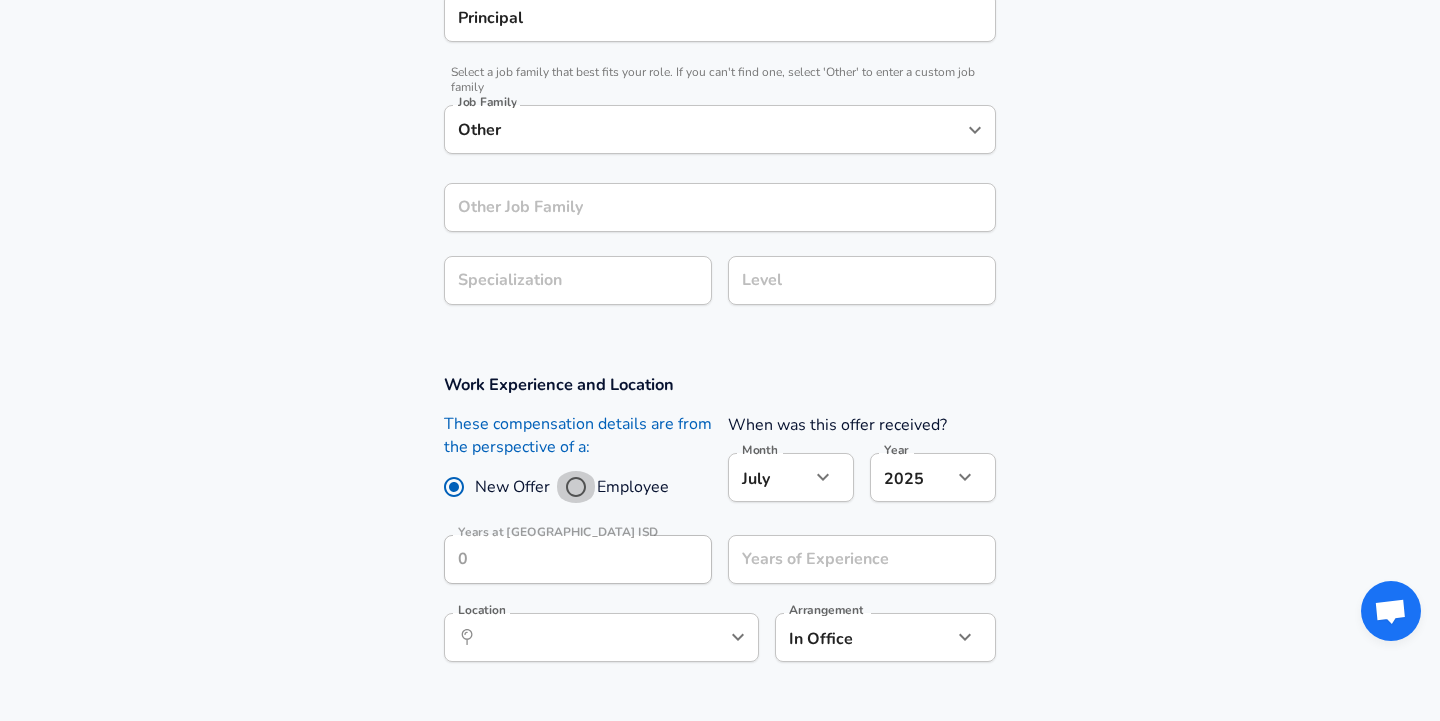 click on "Employee" at bounding box center (576, 487) 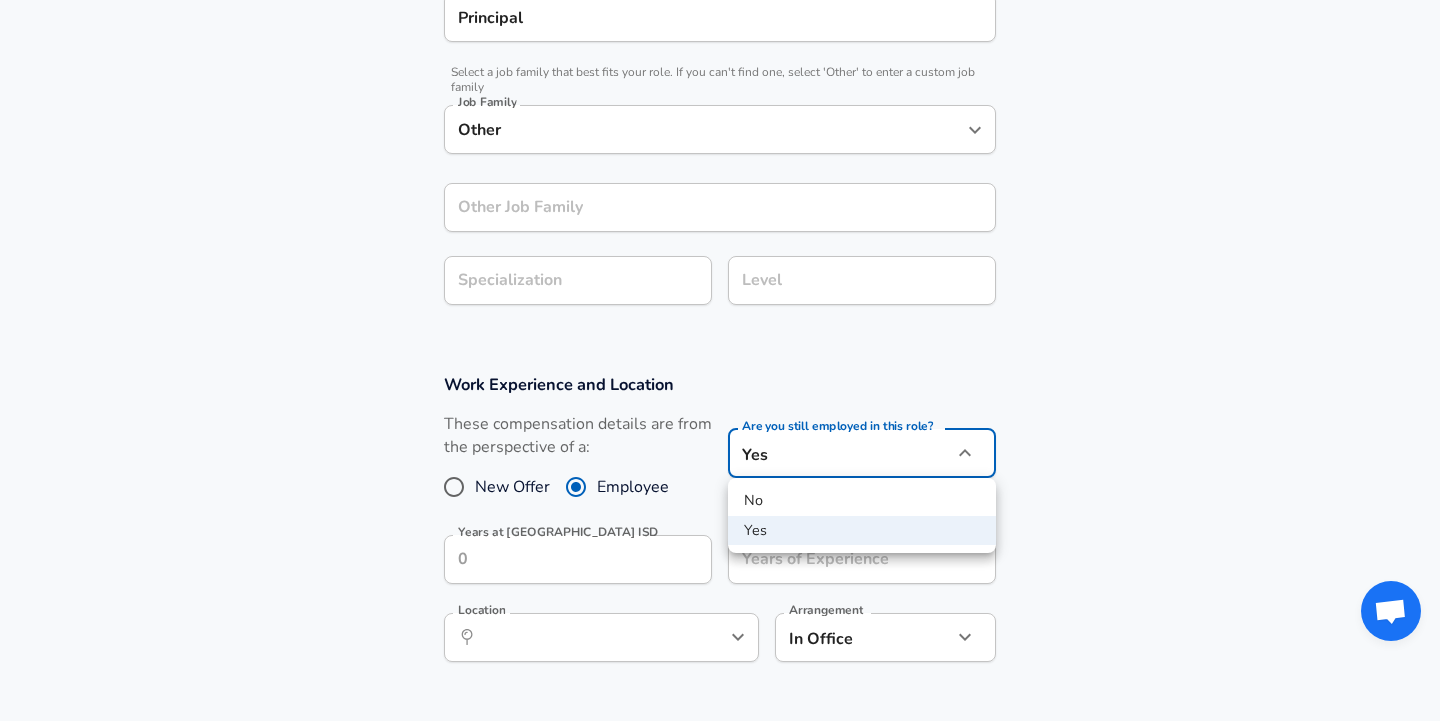 click on "Restart Add Your Salary Upload your offer letter   to verify your submission Enhance Privacy and Anonymity No Automatically hides specific fields until there are enough submissions to safely display the full details.   More Details Based on your submission and the data points that we have already collected, we will automatically hide and anonymize specific fields if there aren't enough data points to remain sufficiently anonymous. Company & Title Information   Enter the company you received your offer from Company Dallas ISD Company   Select the title that closest resembles your official title. This should be similar to the title that was present on your offer letter. Title Principal Title   Select a job family that best fits your role. If you can't find one, select 'Other' to enter a custom job family Job Family Other Job Family Other Job Family Other Job Family Specialization Specialization Level Level Work Experience and Location These compensation details are from the perspective of a: New Offer Employee" at bounding box center (720, -202) 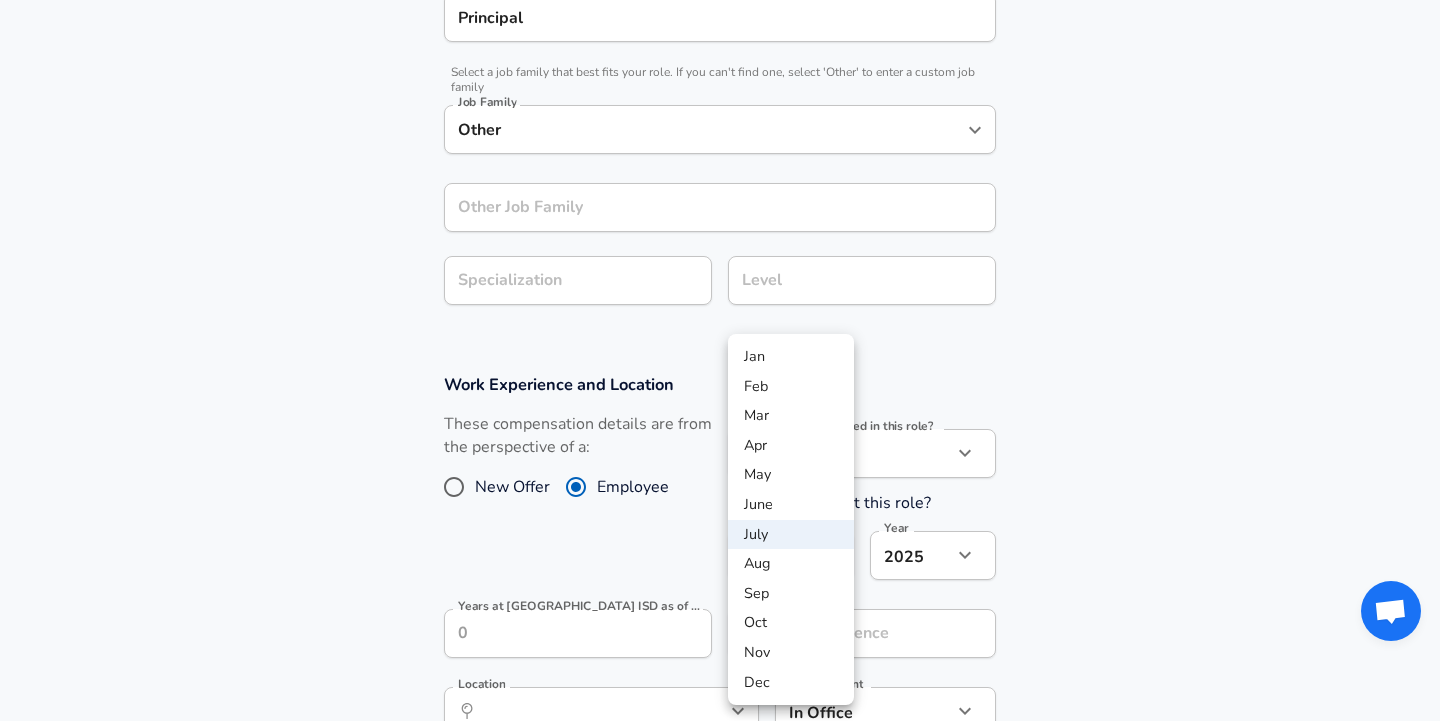 click on "Restart Add Your Salary Upload your offer letter   to verify your submission Enhance Privacy and Anonymity No Automatically hides specific fields until there are enough submissions to safely display the full details.   More Details Based on your submission and the data points that we have already collected, we will automatically hide and anonymize specific fields if there aren't enough data points to remain sufficiently anonymous. Company & Title Information   Enter the company you received your offer from Company Dallas ISD Company   Select the title that closest resembles your official title. This should be similar to the title that was present on your offer letter. Title Principal Title   Select a job family that best fits your role. If you can't find one, select 'Other' to enter a custom job family Job Family Other Job Family Other Job Family Other Job Family Specialization Specialization Level Level Work Experience and Location These compensation details are from the perspective of a: New Offer Employee" at bounding box center [720, -202] 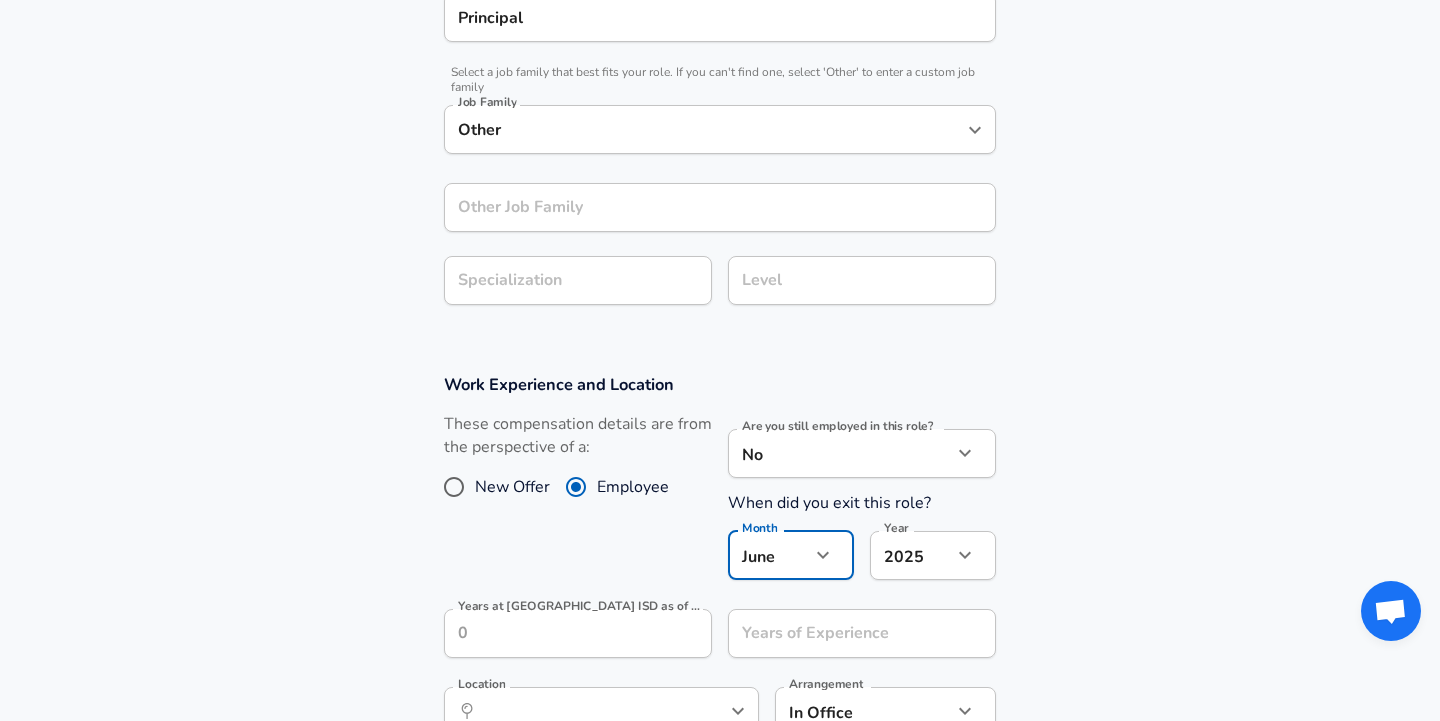 click on "Restart Add Your Salary Upload your offer letter   to verify your submission Enhance Privacy and Anonymity No Automatically hides specific fields until there are enough submissions to safely display the full details.   More Details Based on your submission and the data points that we have already collected, we will automatically hide and anonymize specific fields if there aren't enough data points to remain sufficiently anonymous. Company & Title Information   Enter the company you received your offer from Company Dallas ISD Company   Select the title that closest resembles your official title. This should be similar to the title that was present on your offer letter. Title Principal Title   Select a job family that best fits your role. If you can't find one, select 'Other' to enter a custom job family Job Family Other Job Family Other Job Family Other Job Family Specialization Specialization Level Level Work Experience and Location These compensation details are from the perspective of a: New Offer Employee" at bounding box center [720, -202] 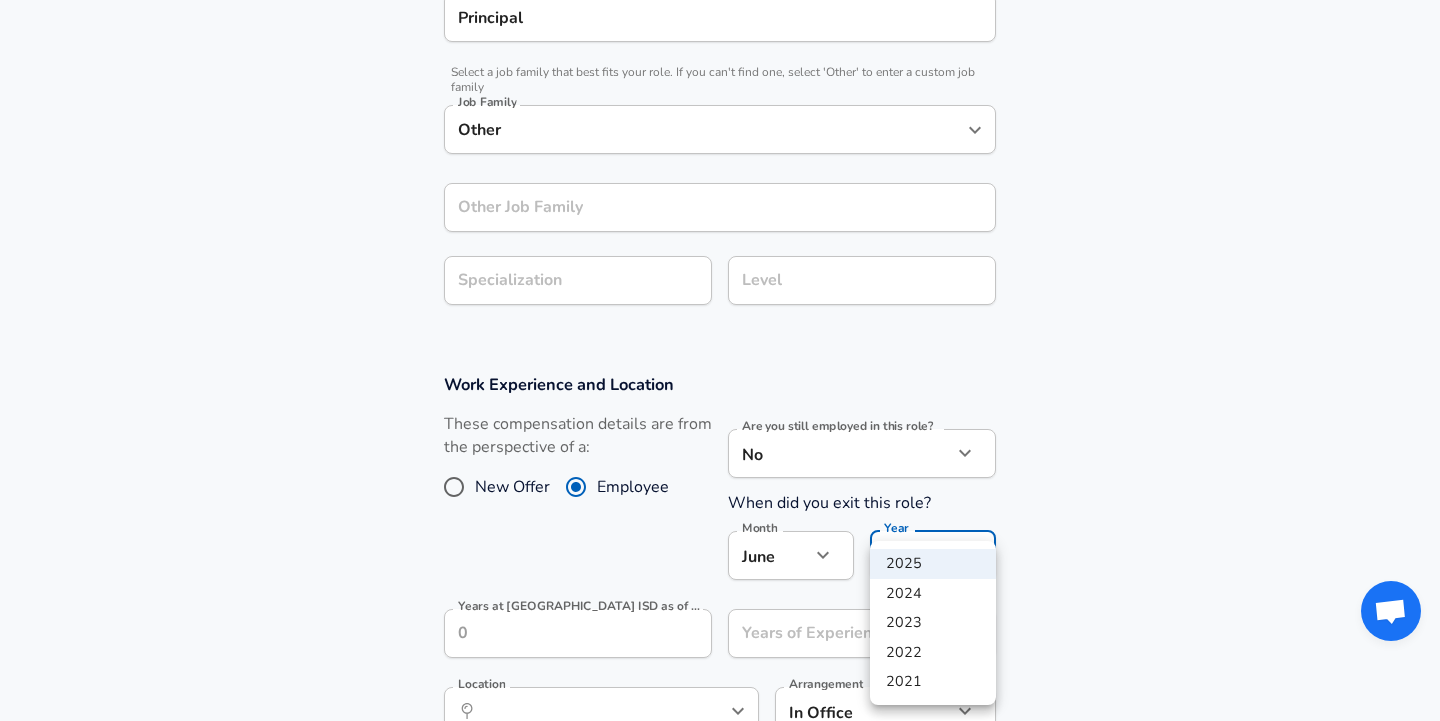 click on "2021" at bounding box center [933, 682] 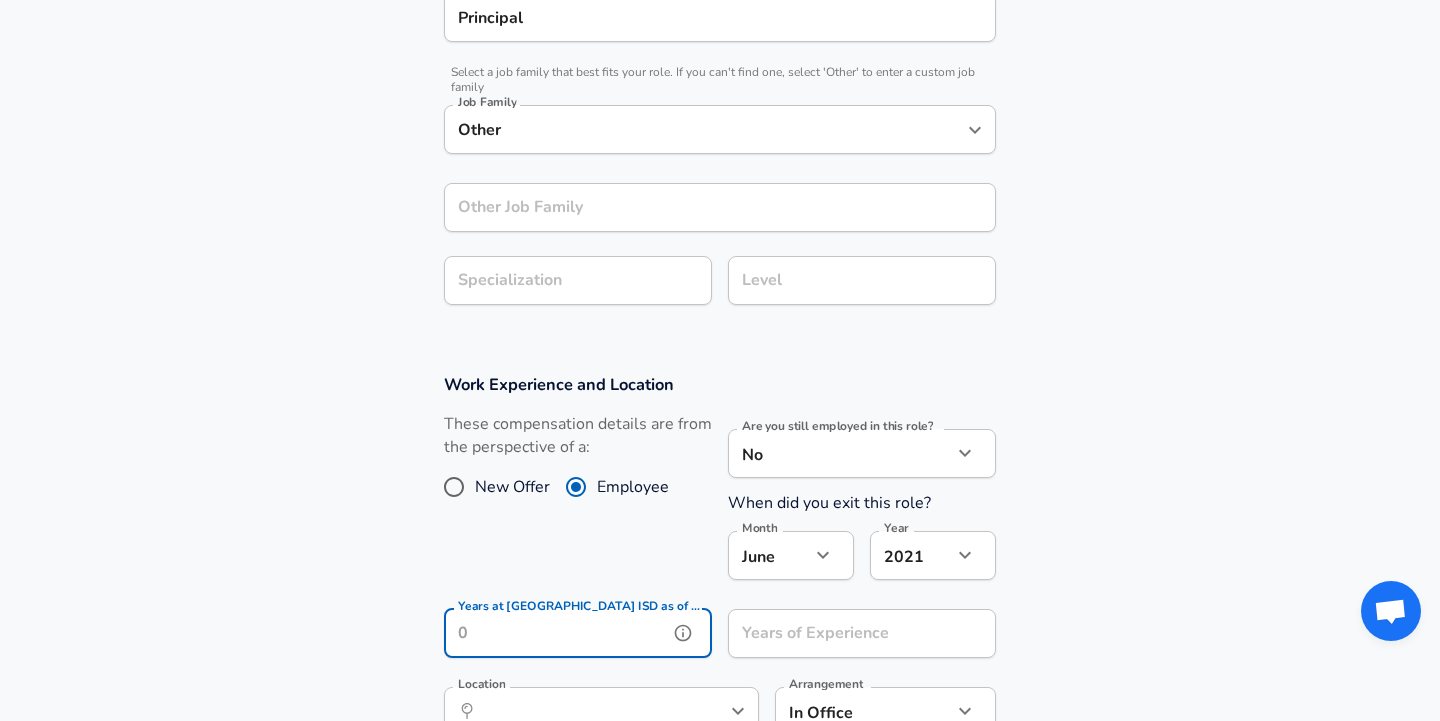 click on "Years at [GEOGRAPHIC_DATA] ISD as of [DATE]" at bounding box center (556, 633) 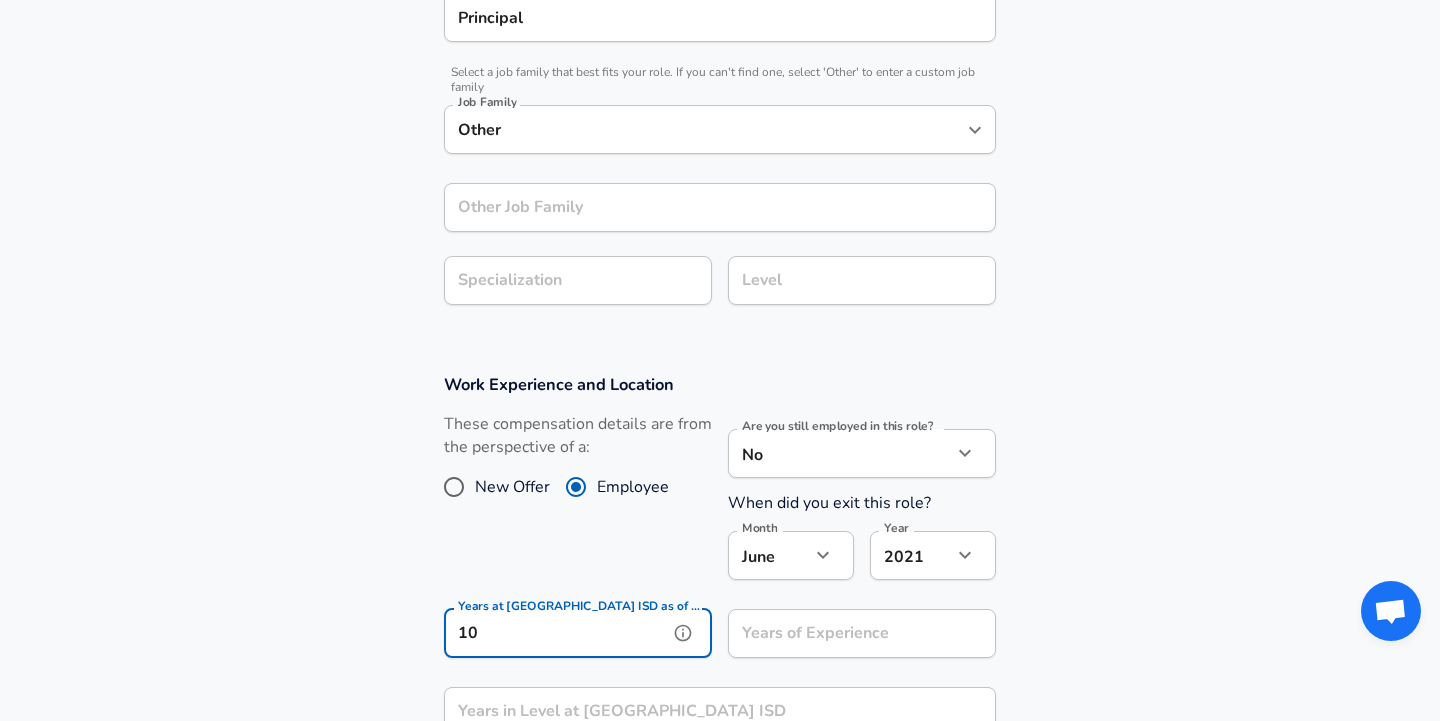 type on "10" 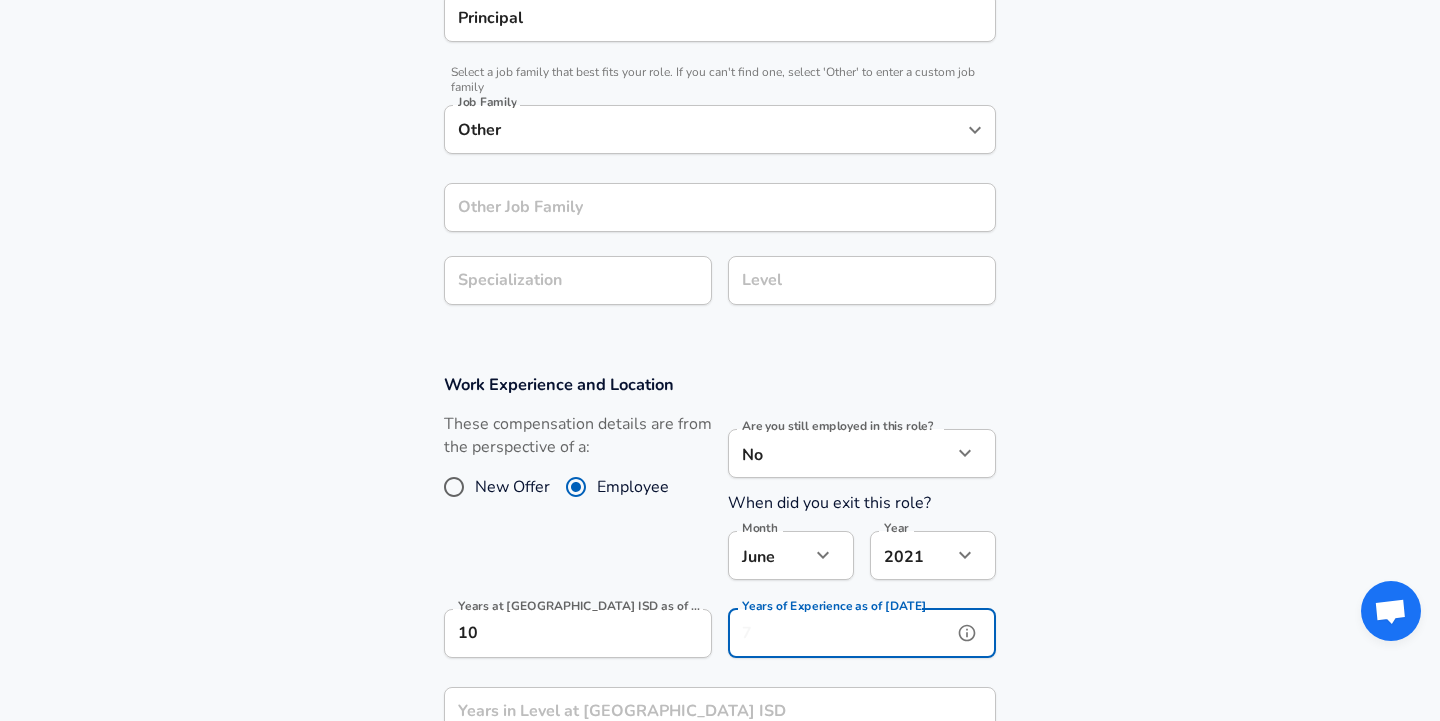 click on "Years of Experience as of [DATE]" at bounding box center (840, 633) 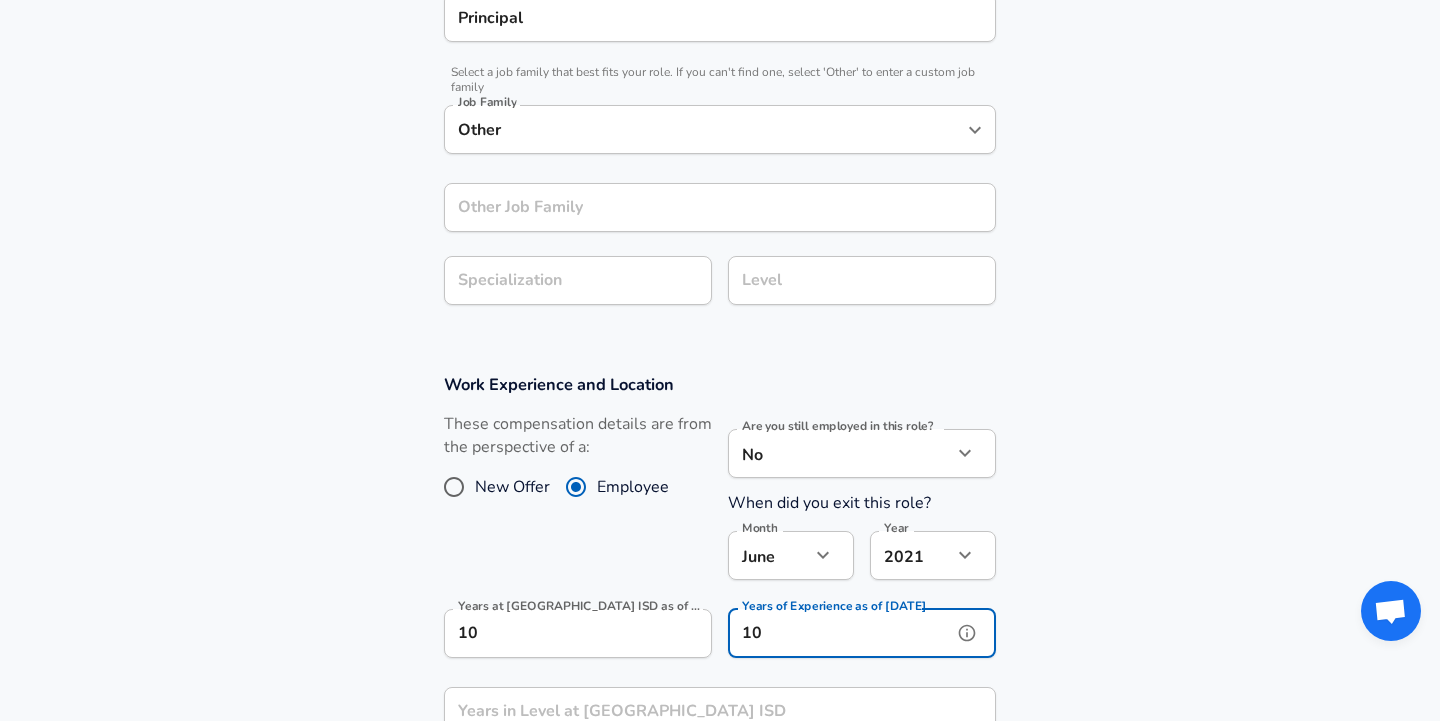 scroll, scrollTop: 0, scrollLeft: 0, axis: both 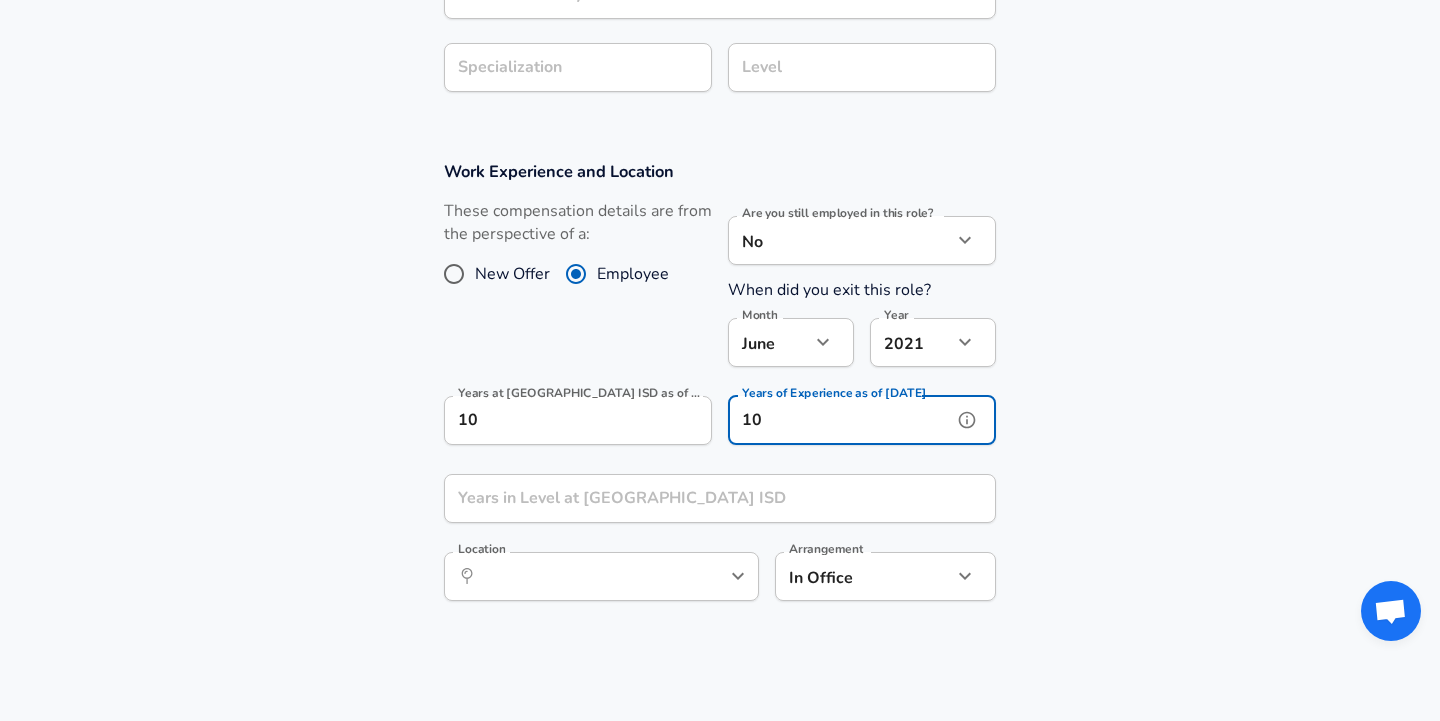 type on "10" 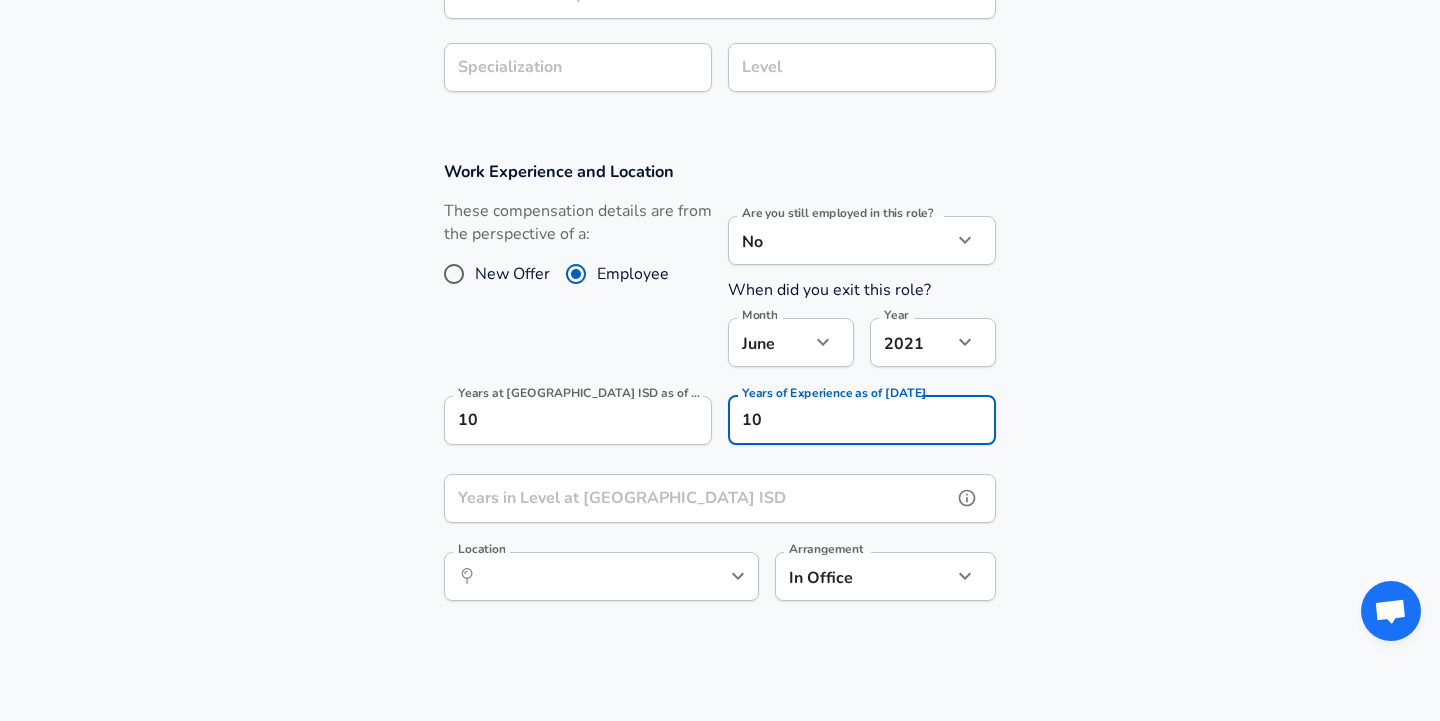 click on "Years in Level at [GEOGRAPHIC_DATA] ISD" at bounding box center (698, 498) 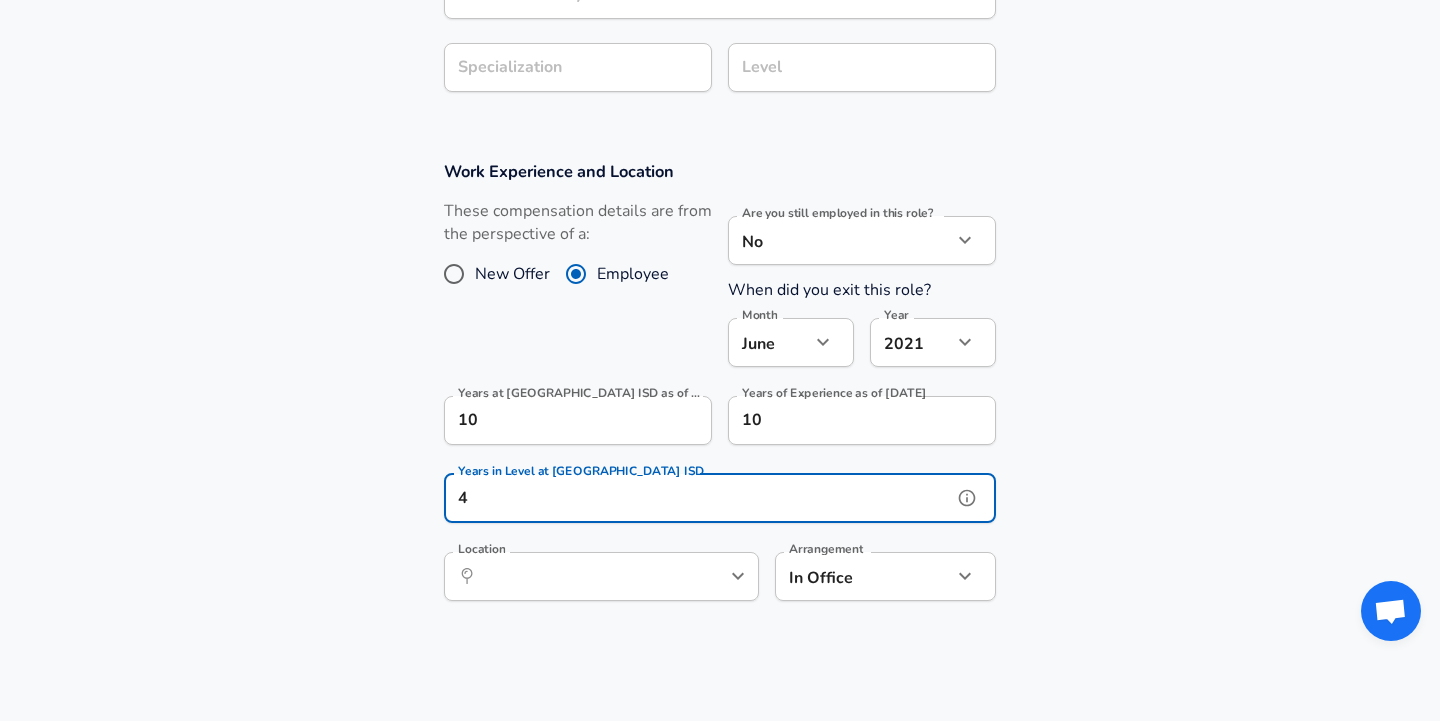type on "4" 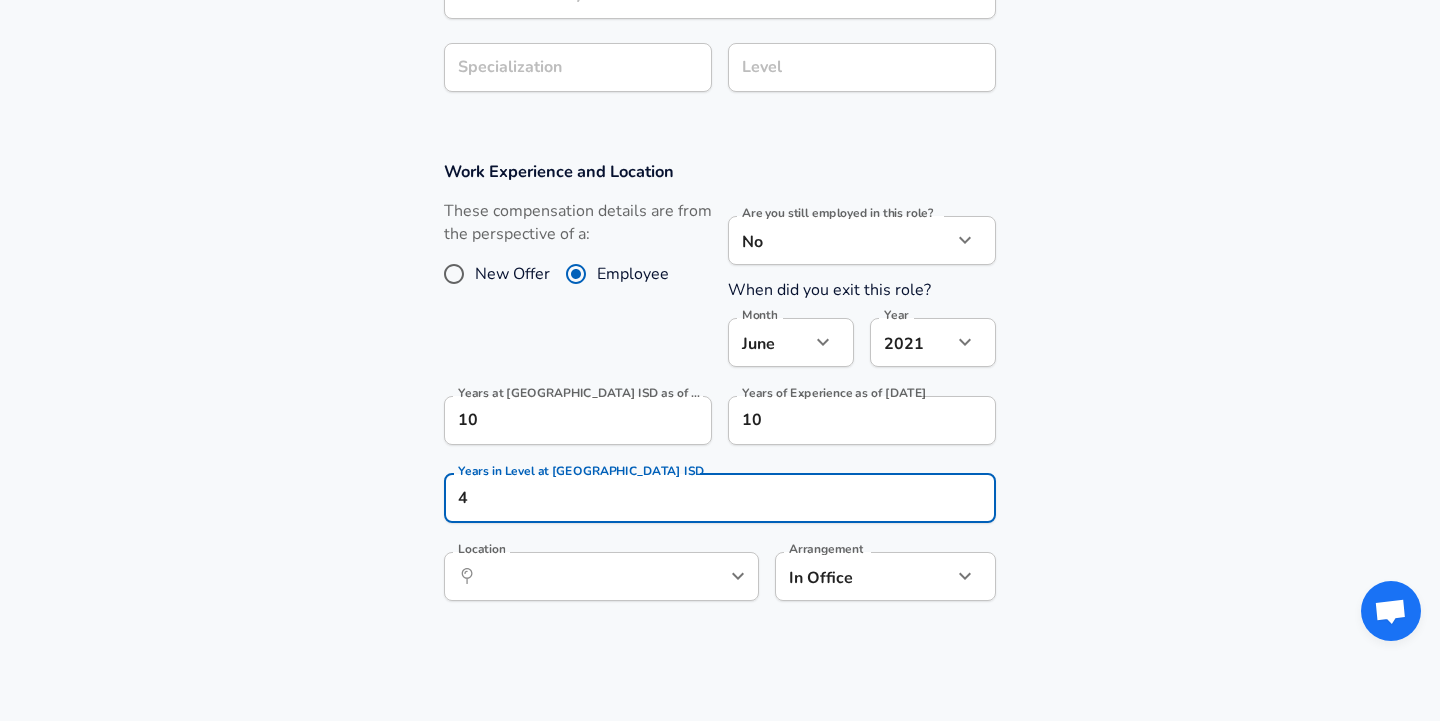 click on "Restart Add Your Salary Upload your offer letter   to verify your submission Enhance Privacy and Anonymity No Automatically hides specific fields until there are enough submissions to safely display the full details.   More Details Based on your submission and the data points that we have already collected, we will automatically hide and anonymize specific fields if there aren't enough data points to remain sufficiently anonymous. Company & Title Information   Enter the company you received your offer from Company Dallas ISD Company   Select the title that closest resembles your official title. This should be similar to the title that was present on your offer letter. Title Principal Title   Select a job family that best fits your role. If you can't find one, select 'Other' to enter a custom job family Job Family Other Job Family Other Job Family Other Job Family Specialization Specialization Level Level Work Experience and Location These compensation details are from the perspective of a: New Offer Employee" at bounding box center (720, -415) 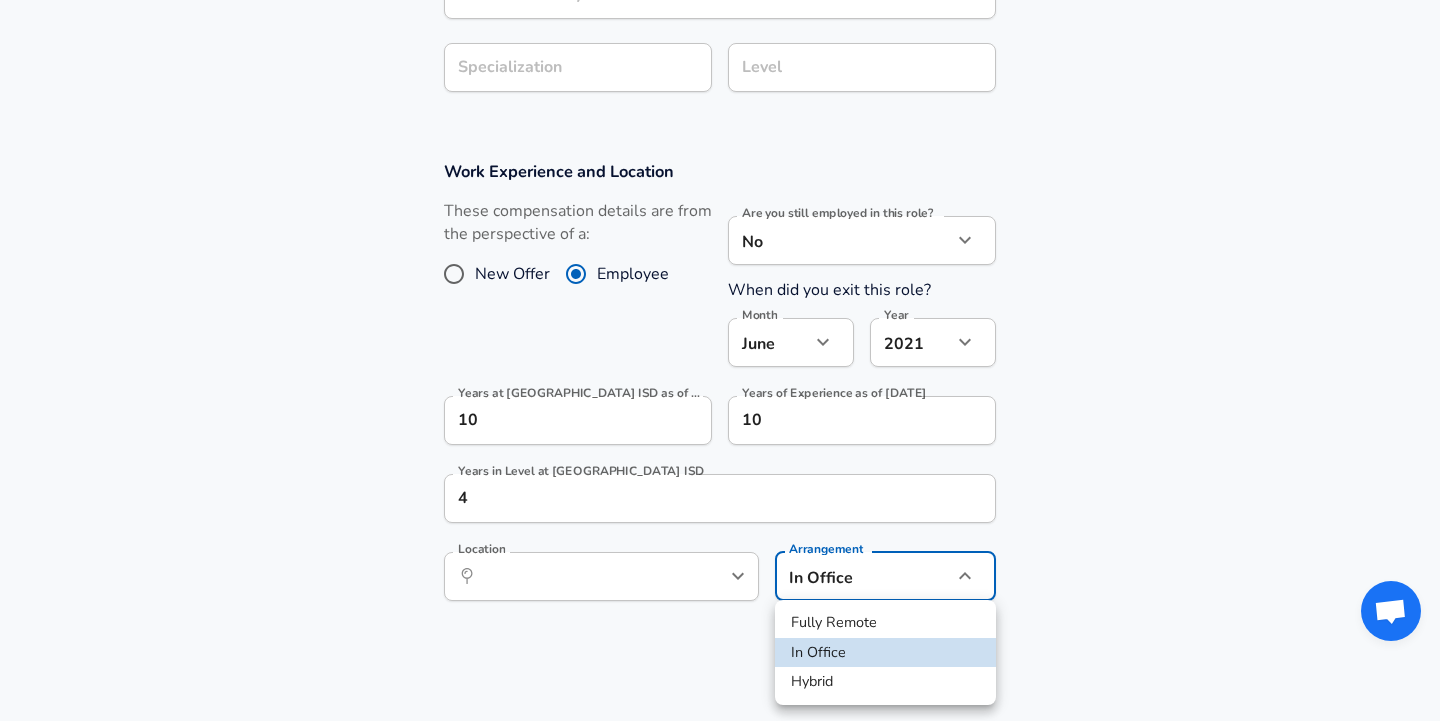 click at bounding box center (720, 360) 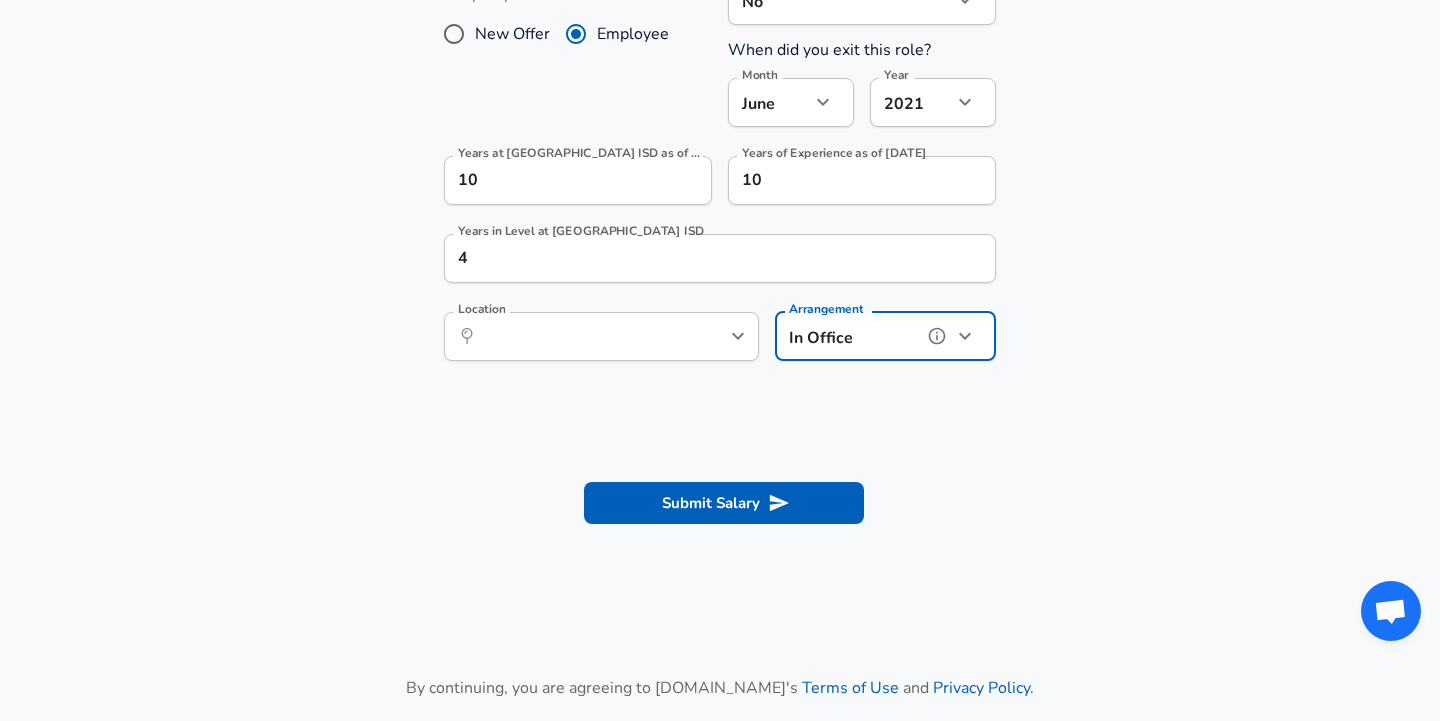scroll, scrollTop: 1038, scrollLeft: 0, axis: vertical 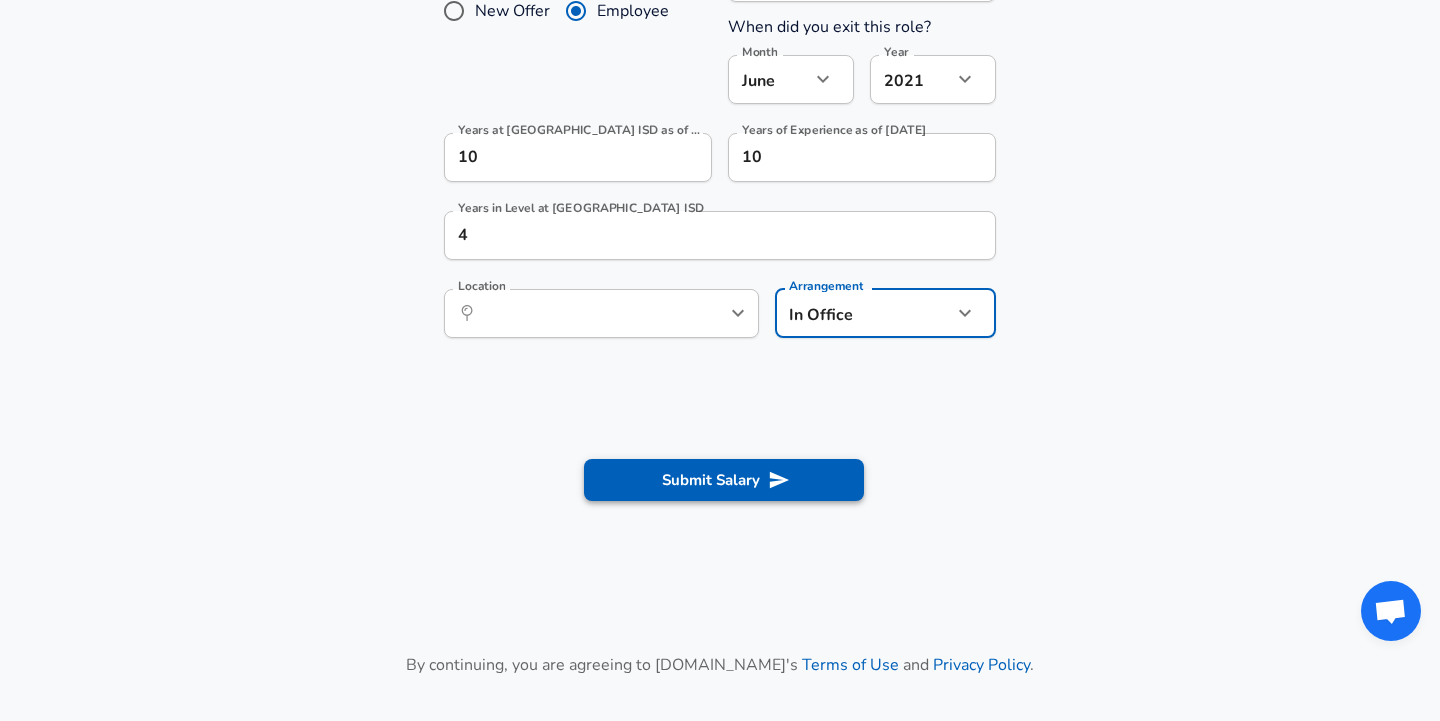 click on "Submit Salary" at bounding box center [724, 480] 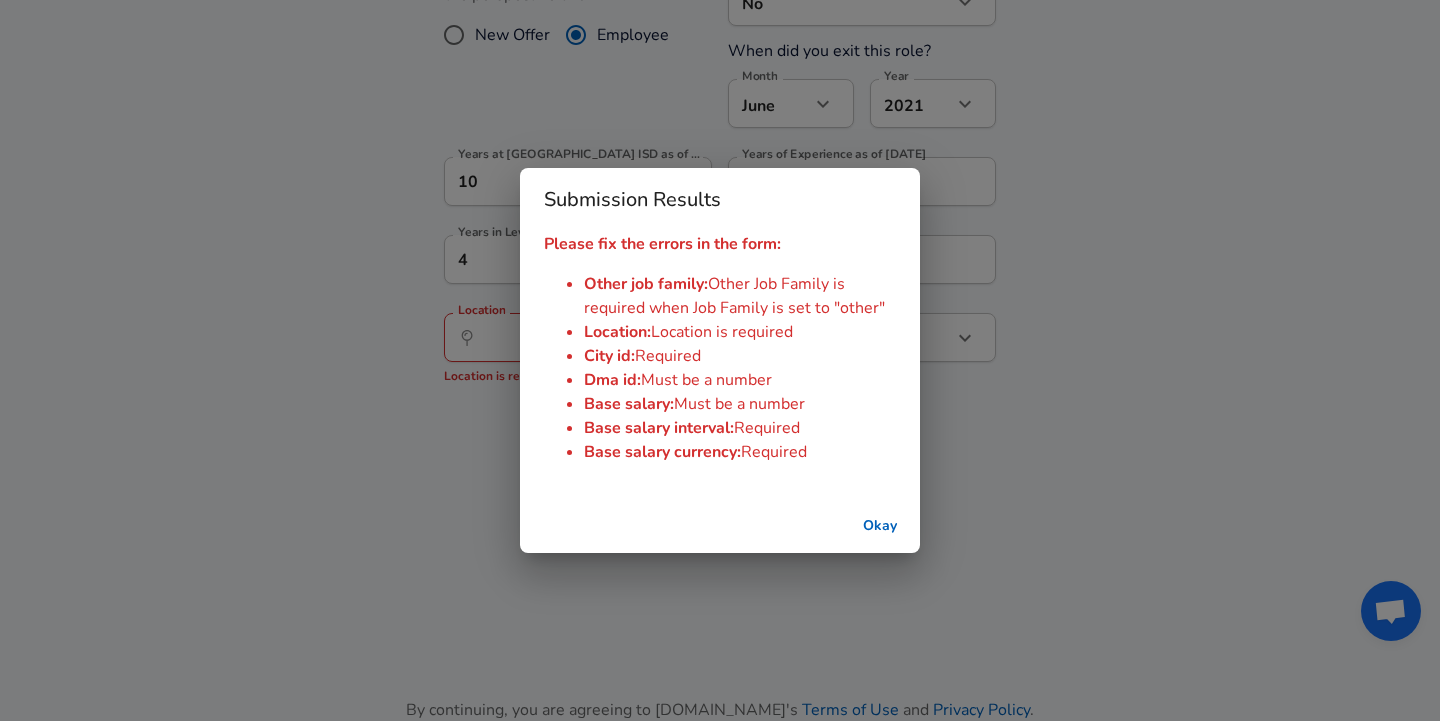 scroll, scrollTop: 1063, scrollLeft: 0, axis: vertical 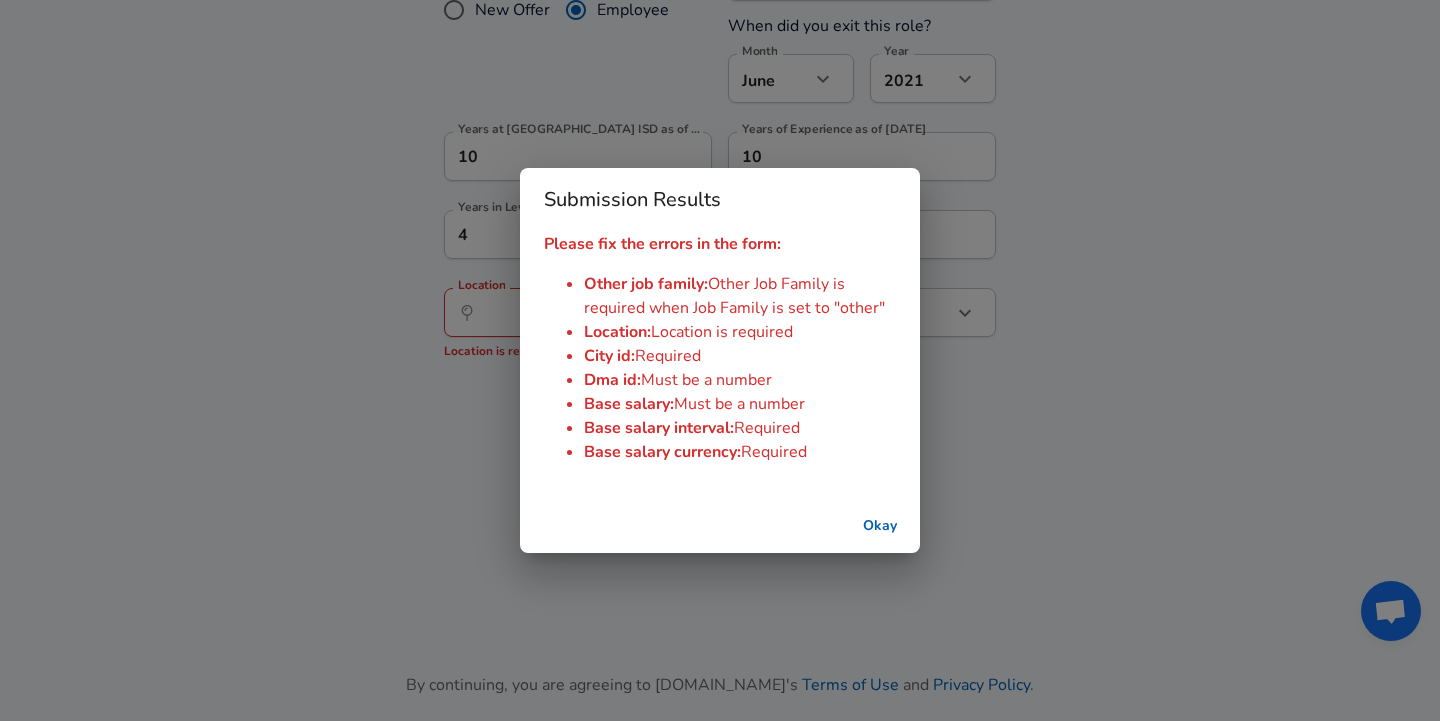 click on "Submission Results Please fix the errors in the form: Other  job  family :  Other Job Family is required when Job Family is set to "other" Location :  Location is required City  id :  Required Dma  id :  Must be a number Base  salary :  Must be a number Base  salary  interval :  Required Base  salary  currency :  Required Okay" at bounding box center (720, 360) 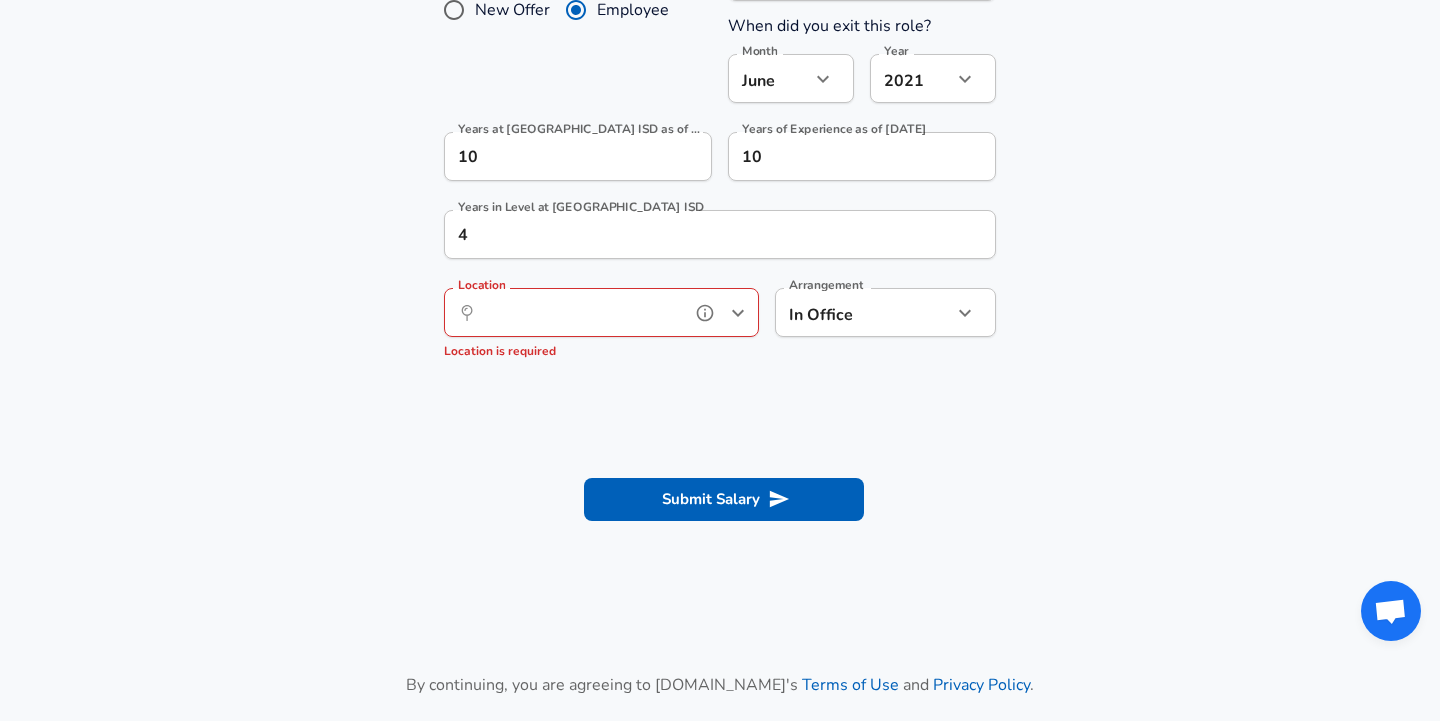 click on "Location" at bounding box center (579, 312) 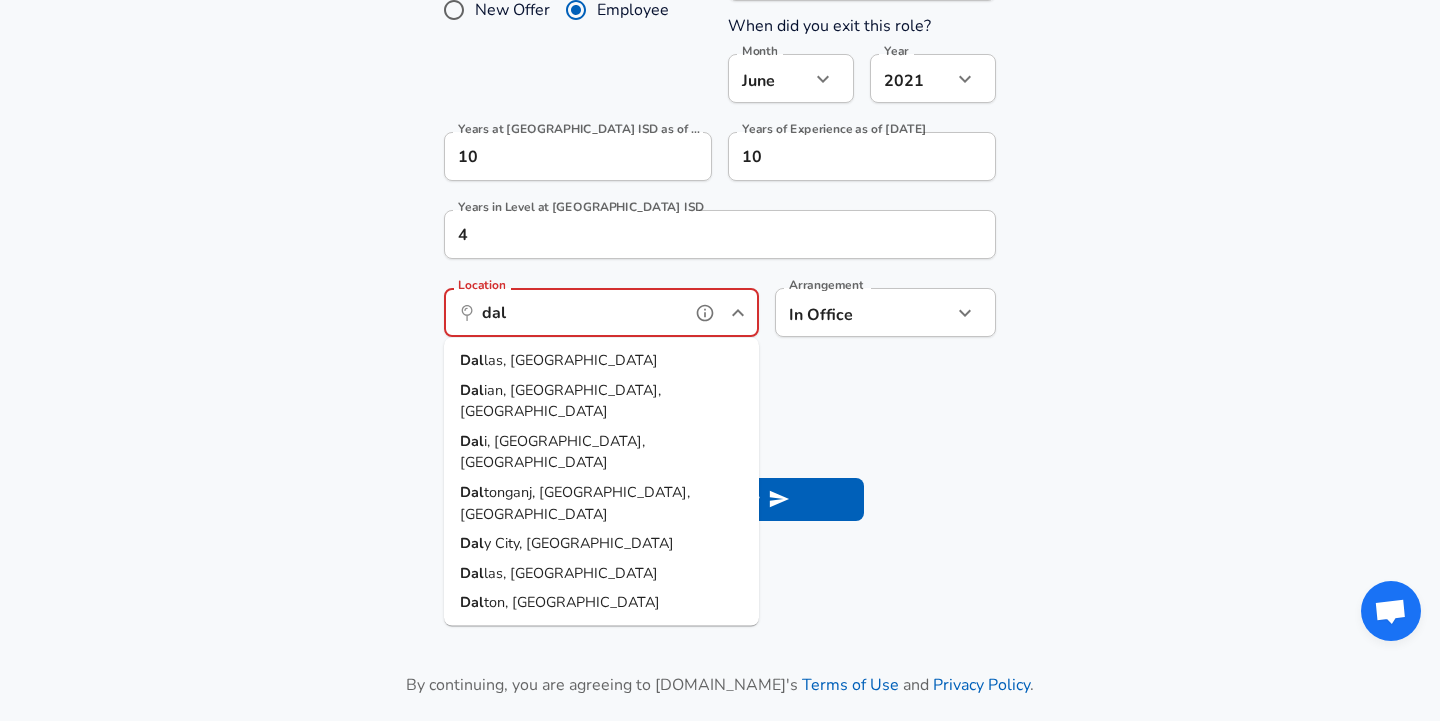 click on "las, [GEOGRAPHIC_DATA]" at bounding box center [571, 360] 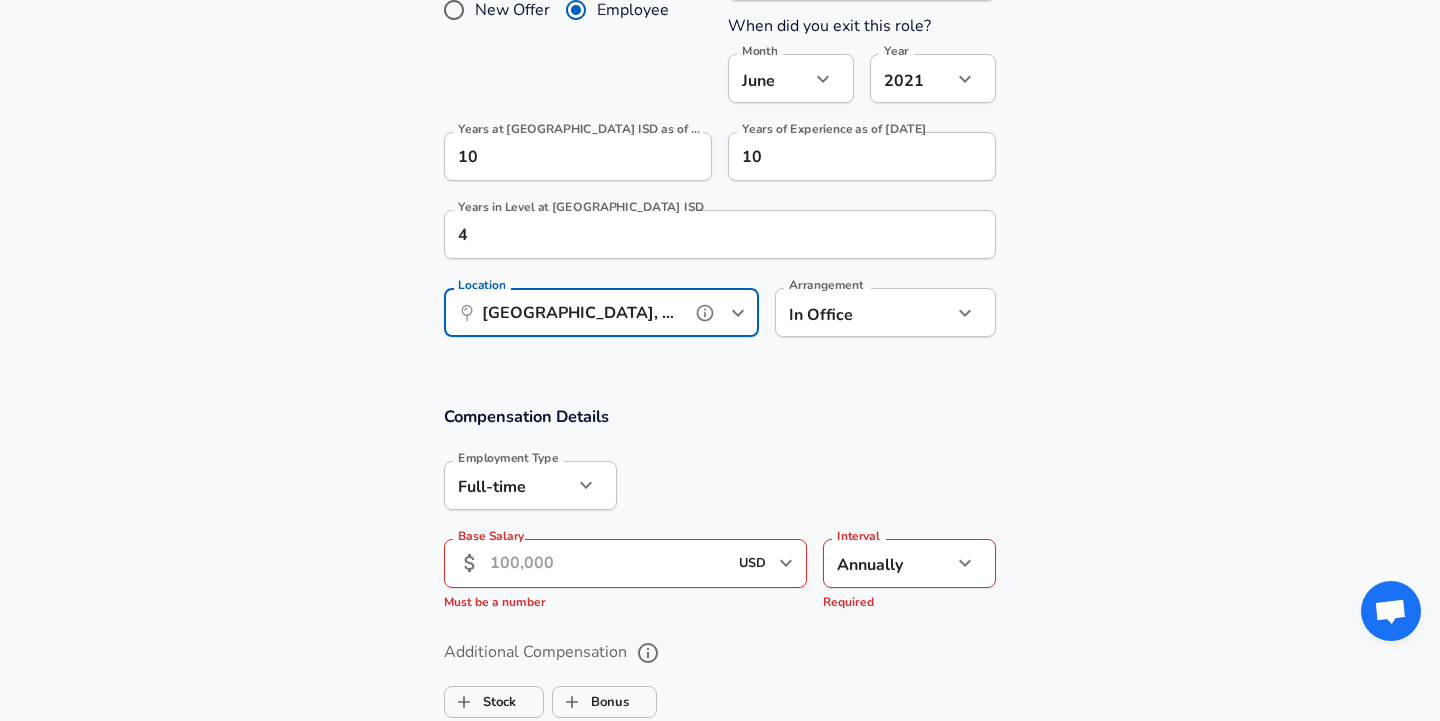 type on "[GEOGRAPHIC_DATA], [GEOGRAPHIC_DATA]" 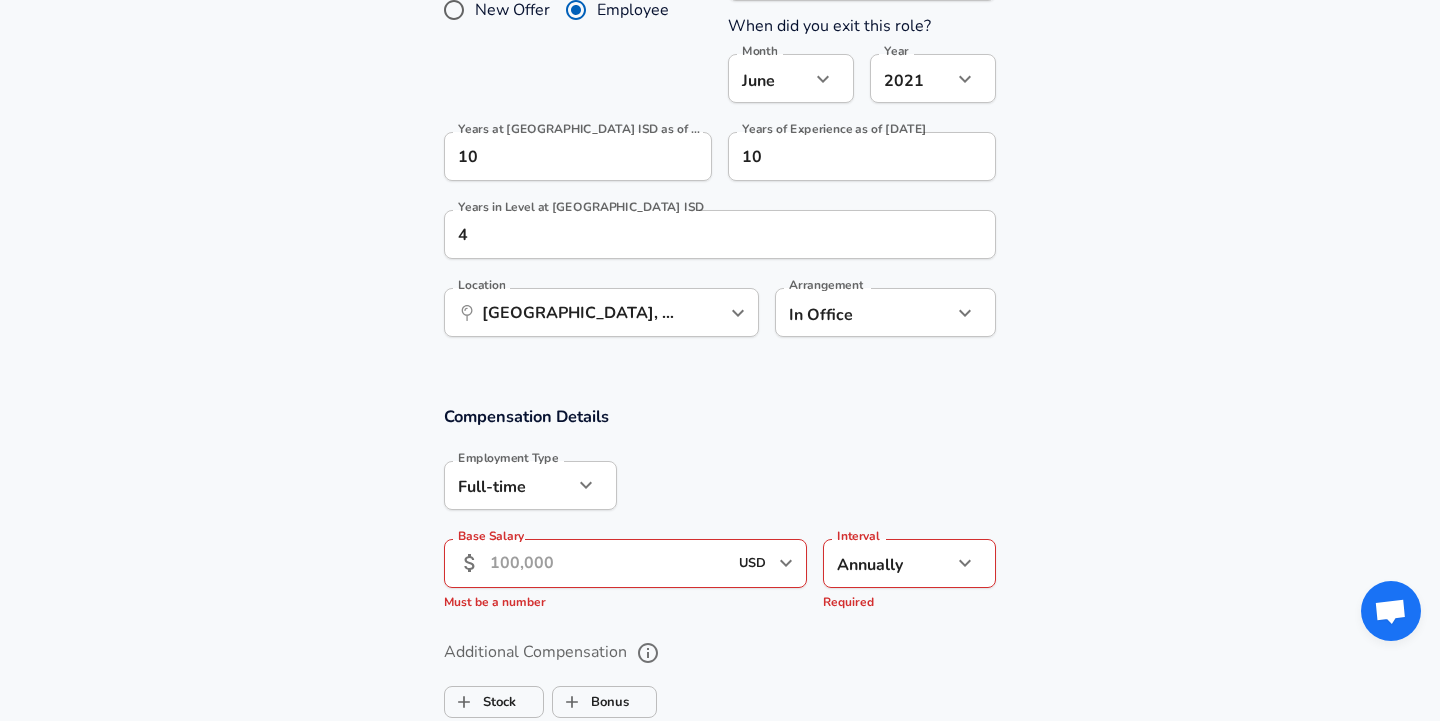 click on "Base Salary" at bounding box center [608, 563] 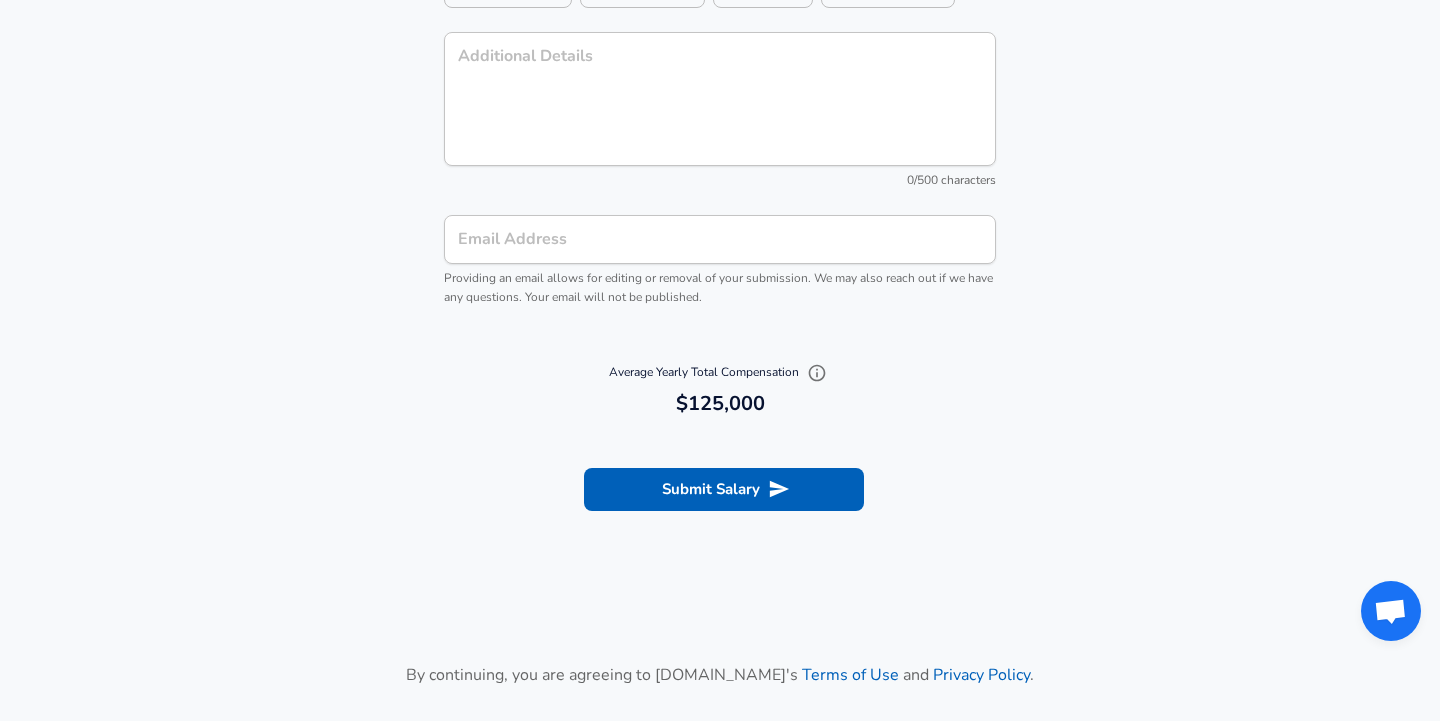 scroll, scrollTop: 2207, scrollLeft: 0, axis: vertical 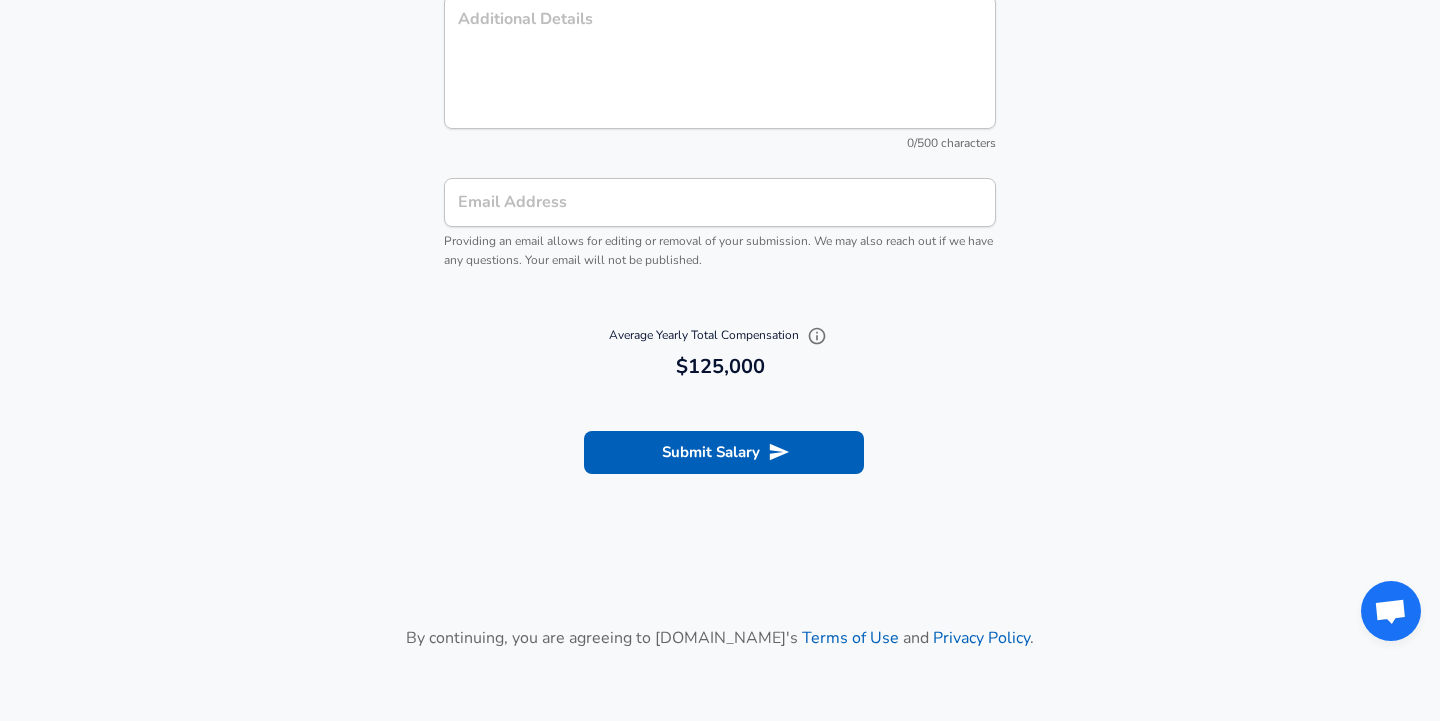 type on "125,000" 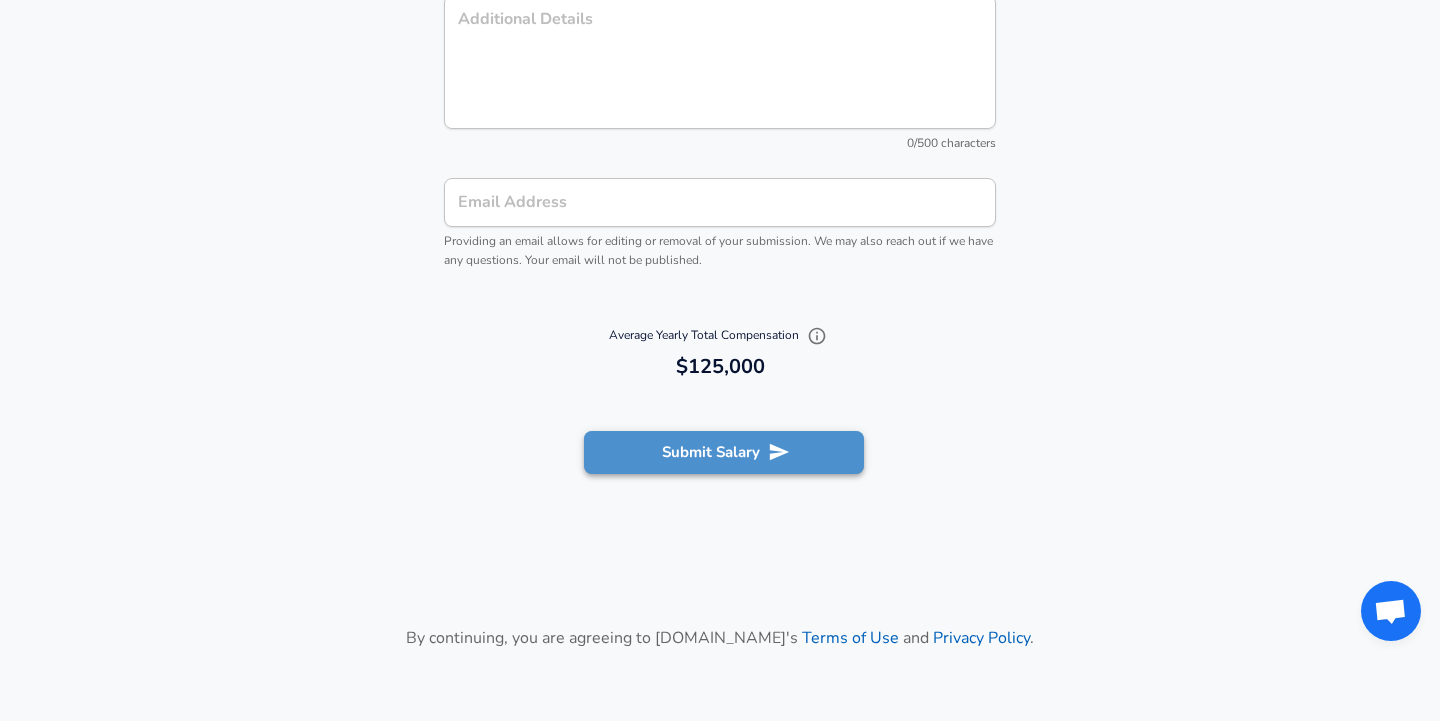 click on "Submit Salary" at bounding box center (724, 452) 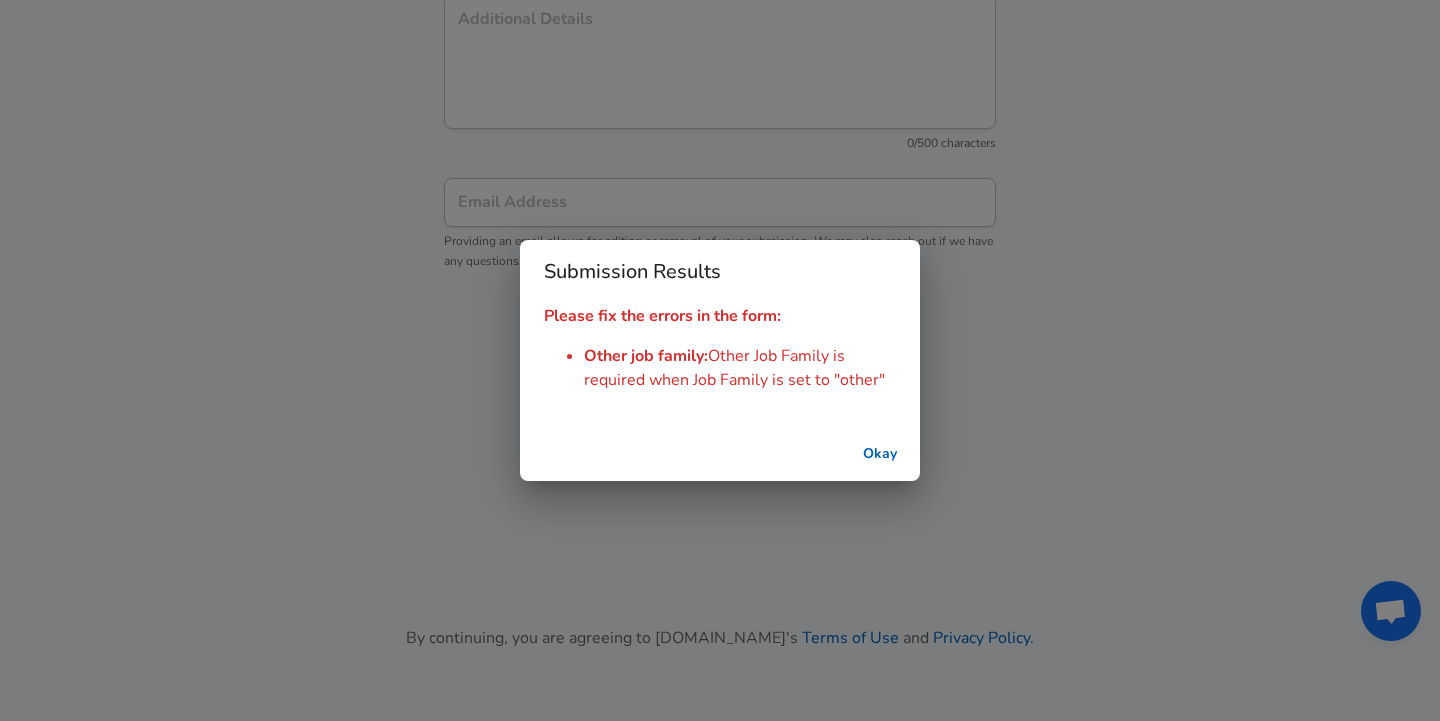 click on "Okay" at bounding box center (880, 454) 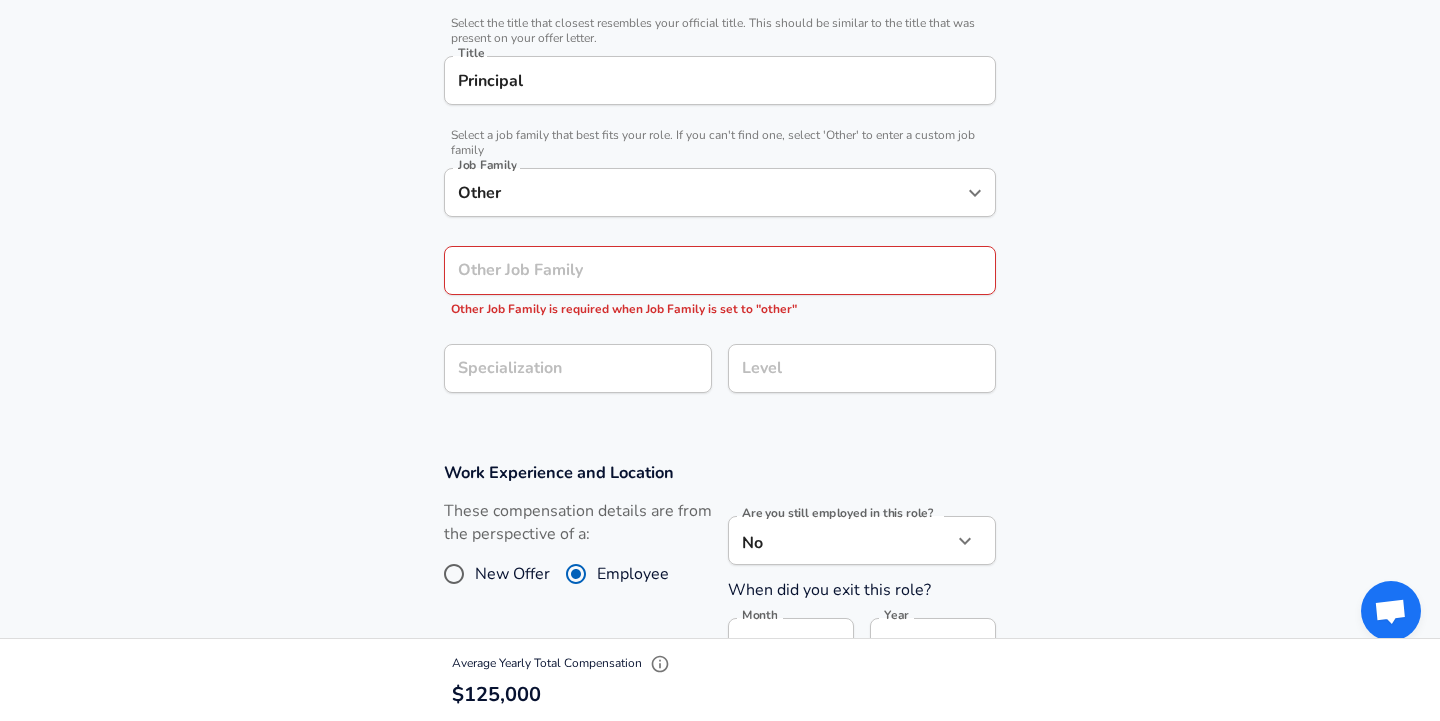 scroll, scrollTop: 453, scrollLeft: 0, axis: vertical 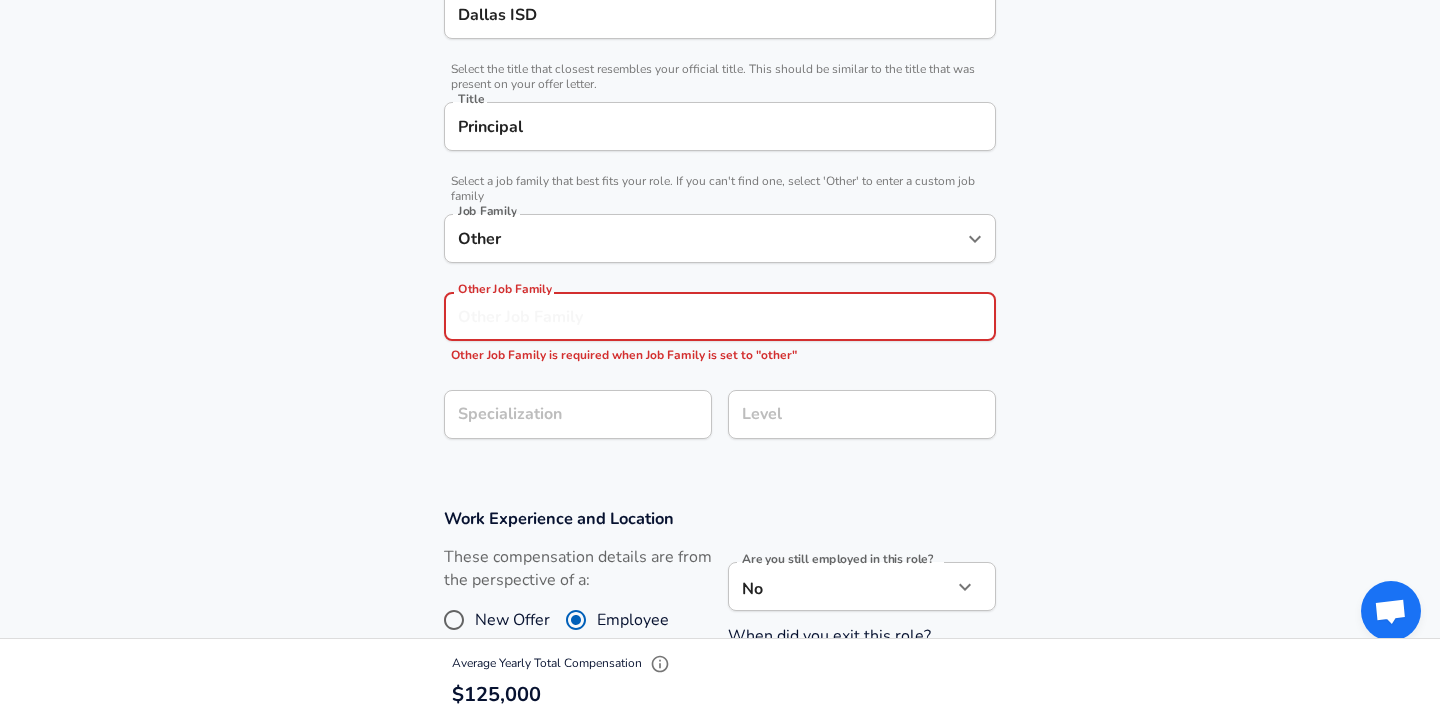 click on "Other Job Family" at bounding box center [720, 316] 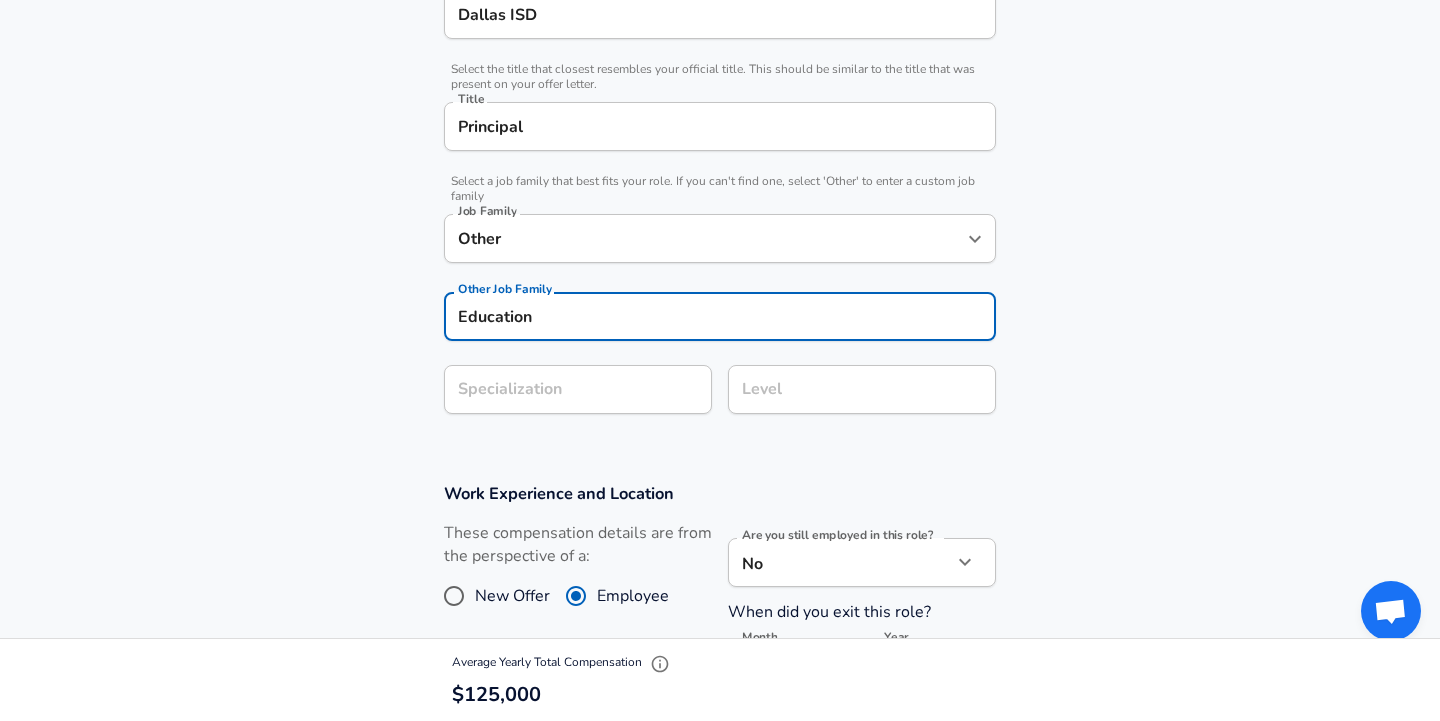 scroll, scrollTop: 0, scrollLeft: 0, axis: both 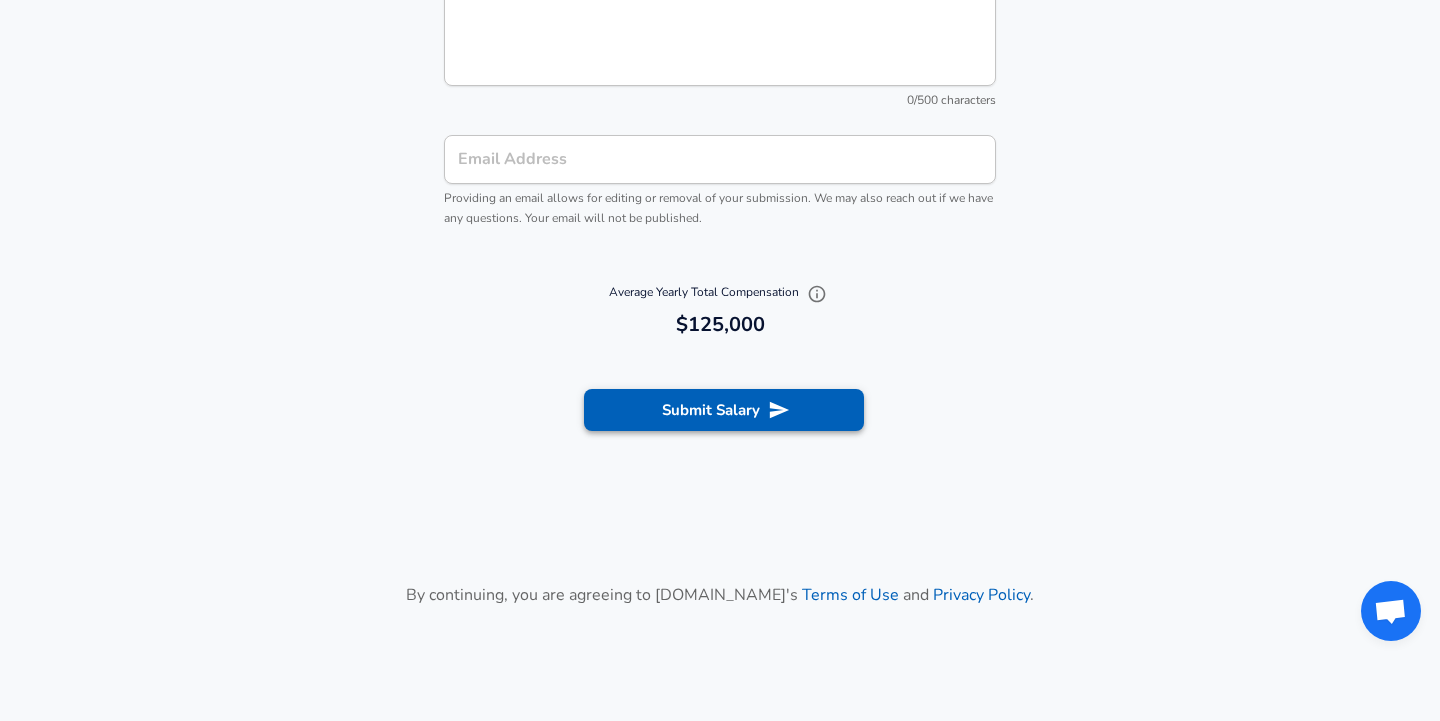 type on "Education" 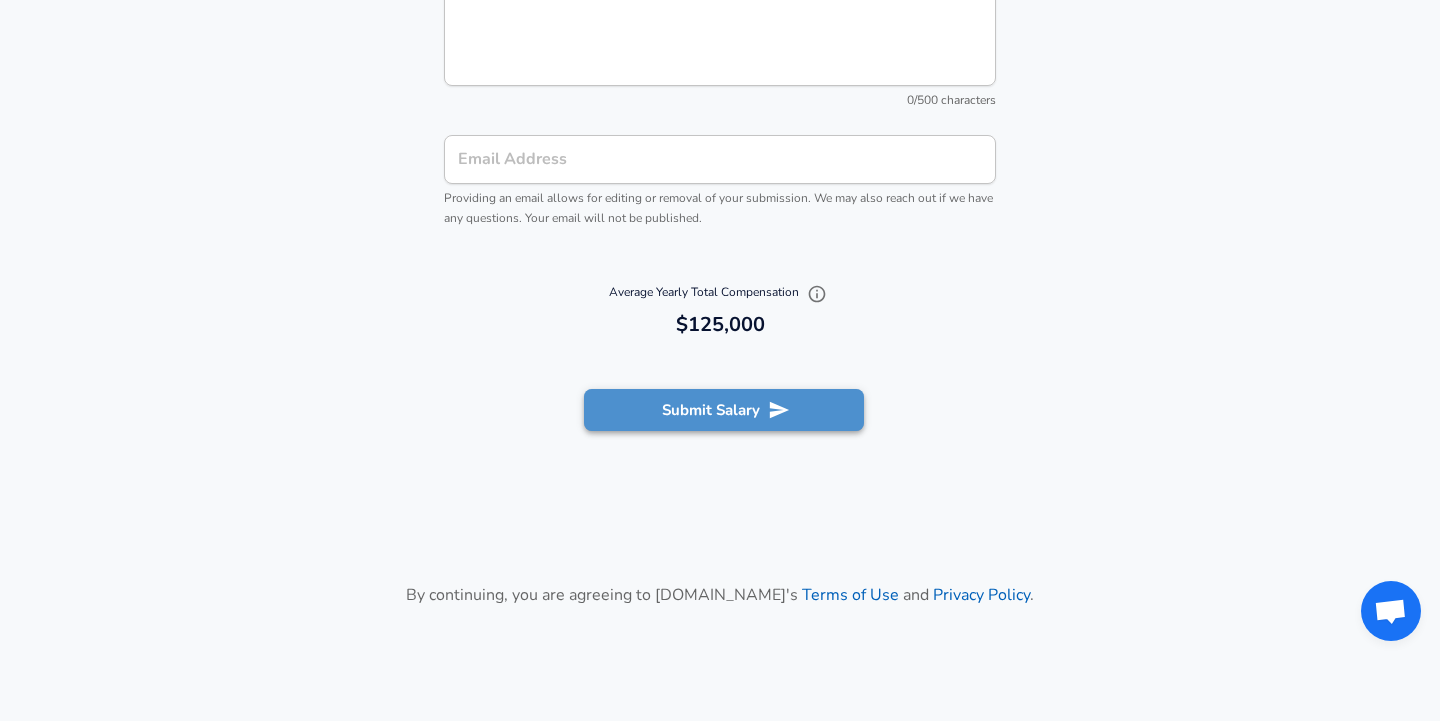 click on "Submit Salary" at bounding box center [724, 410] 